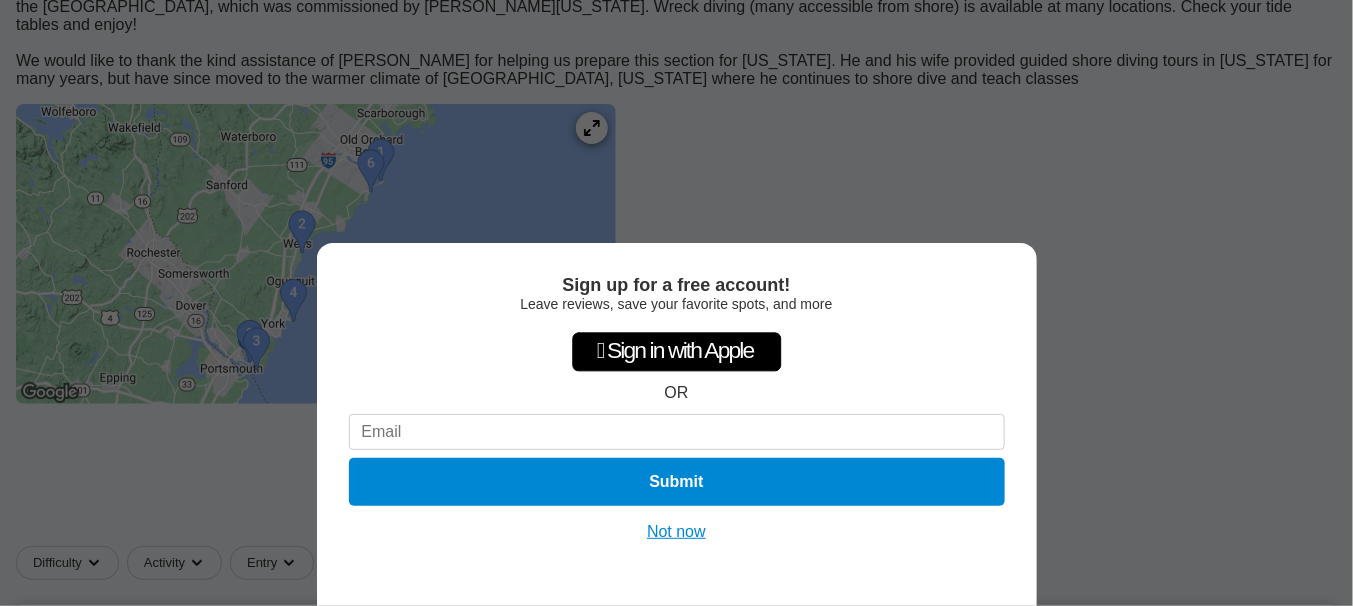 scroll, scrollTop: 366, scrollLeft: 0, axis: vertical 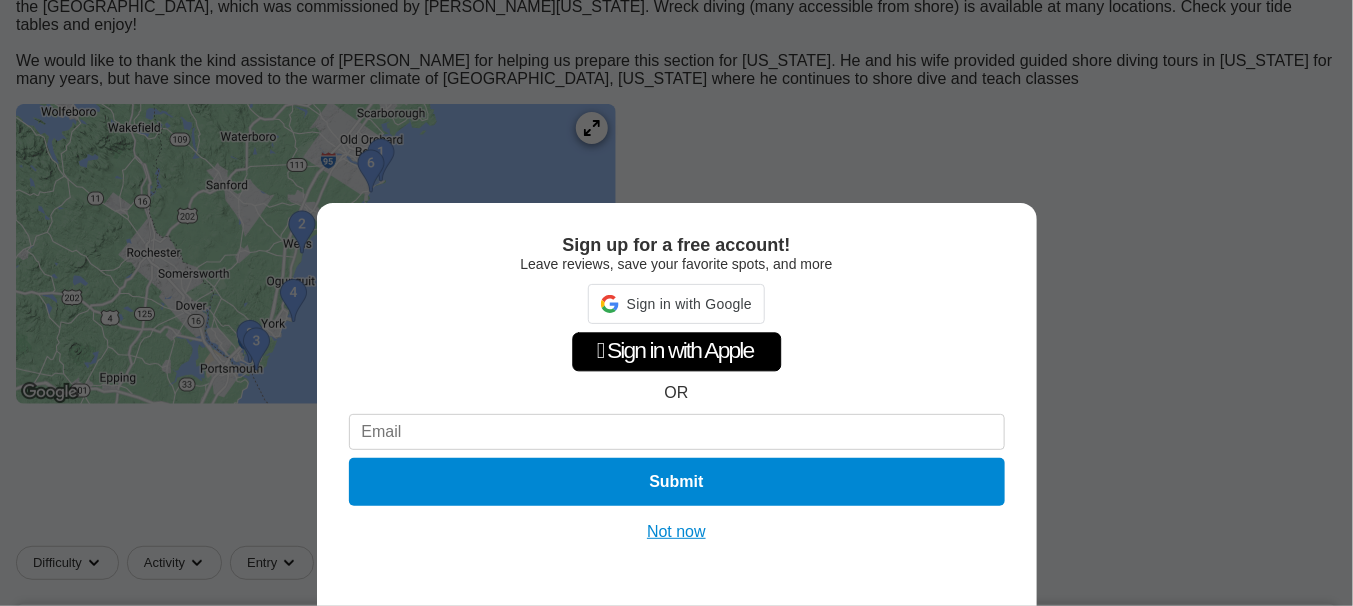 click on "Not now" at bounding box center (676, 532) 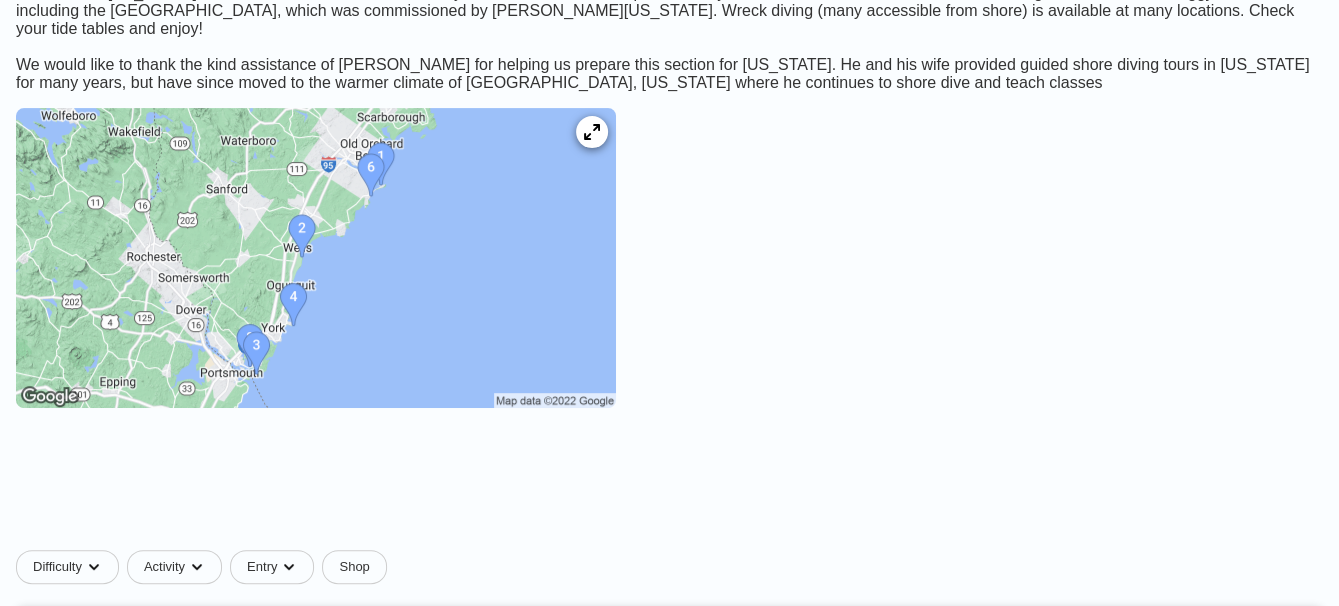 scroll, scrollTop: 357, scrollLeft: 0, axis: vertical 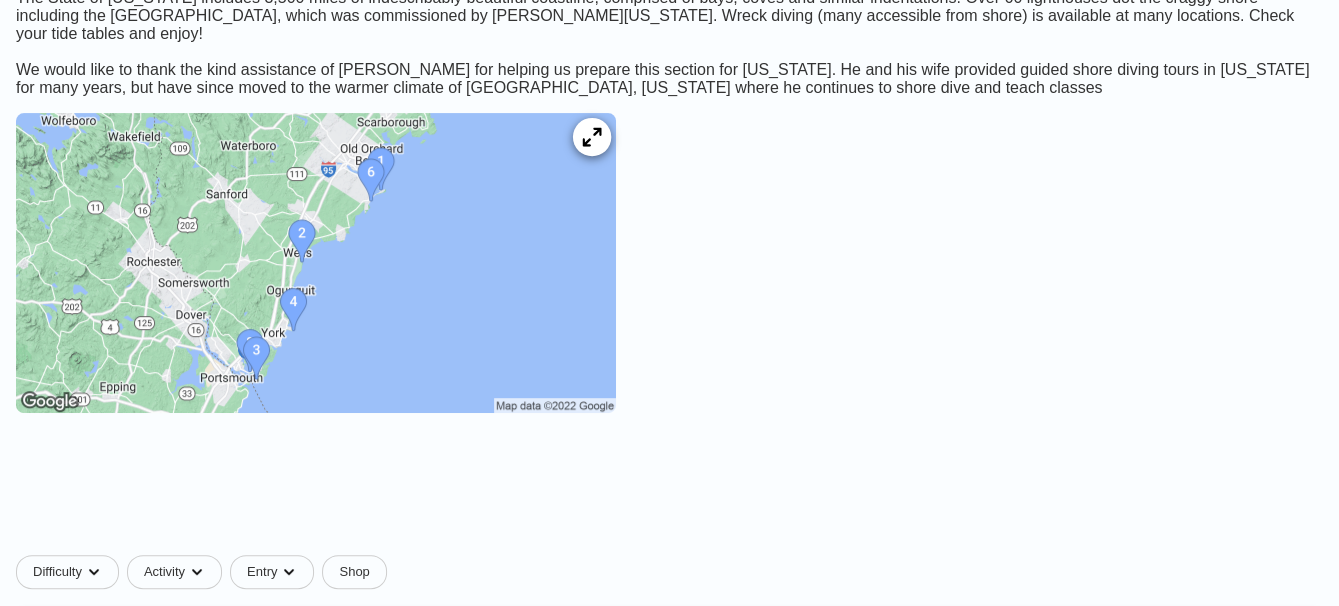 click 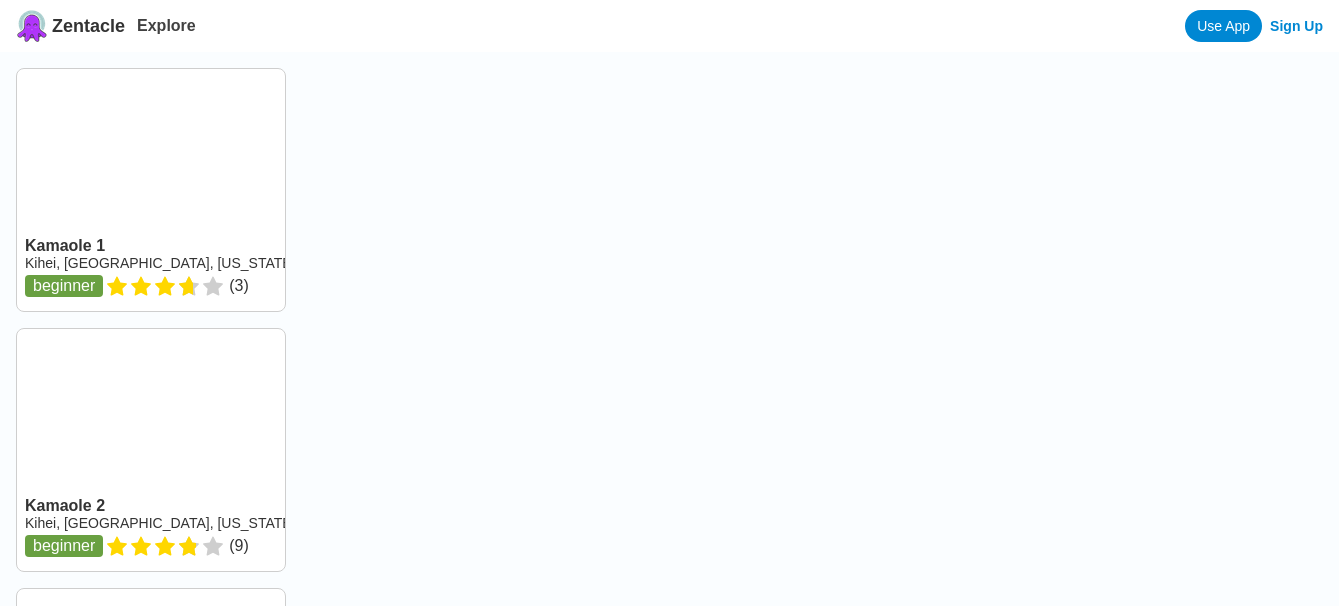 scroll, scrollTop: 0, scrollLeft: 0, axis: both 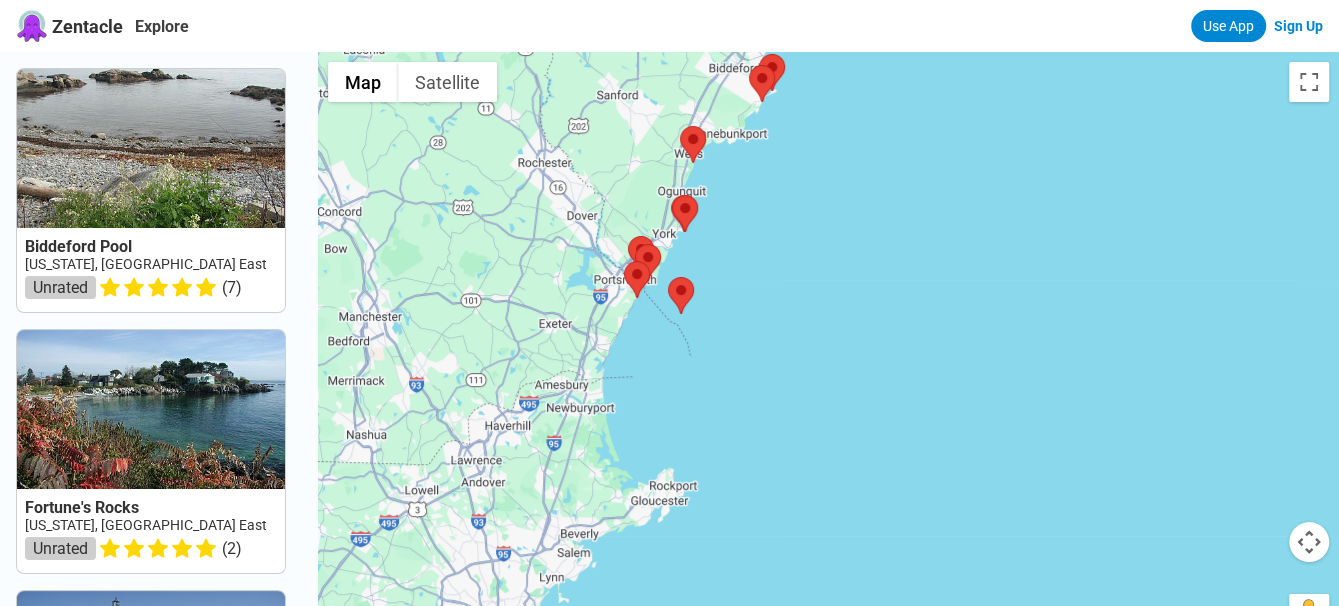 drag, startPoint x: 843, startPoint y: 487, endPoint x: 785, endPoint y: 219, distance: 274.2043 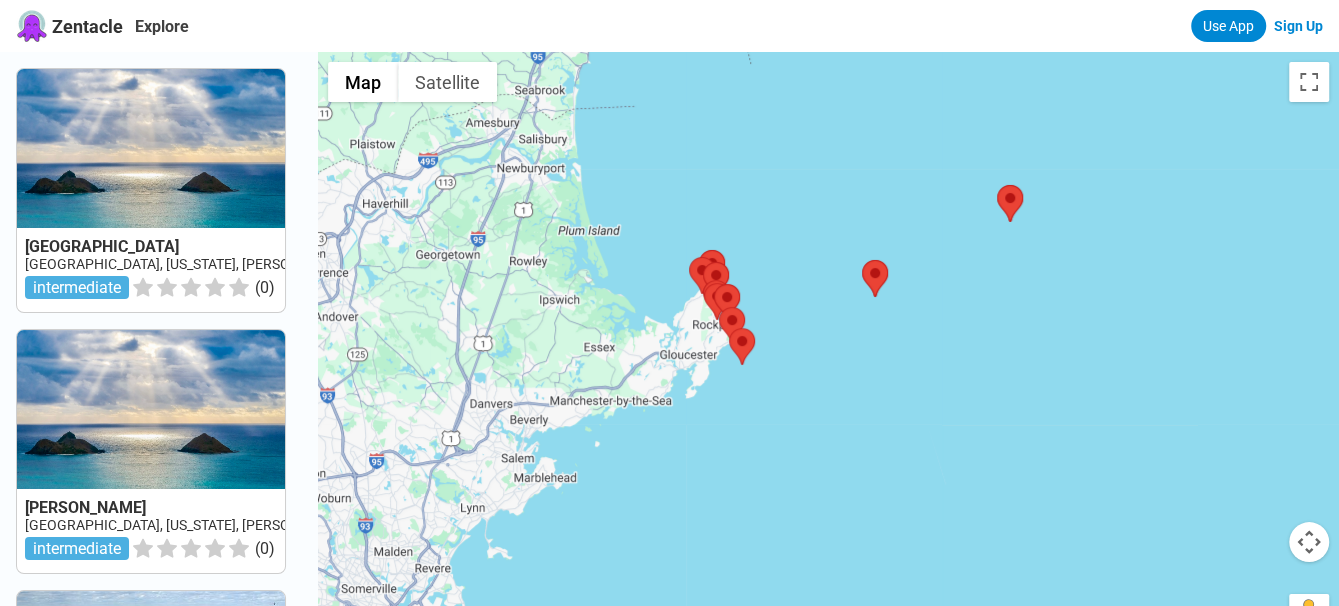 drag, startPoint x: 654, startPoint y: 500, endPoint x: 757, endPoint y: 353, distance: 179.49373 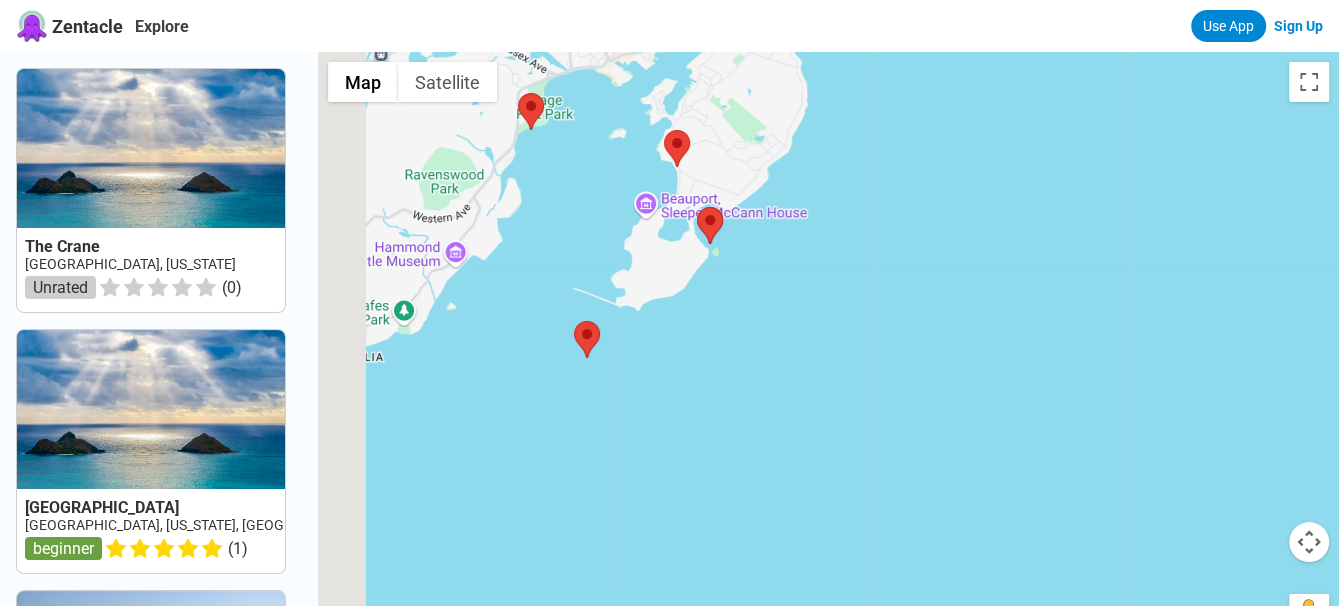 drag, startPoint x: 650, startPoint y: 417, endPoint x: 993, endPoint y: 189, distance: 411.86526 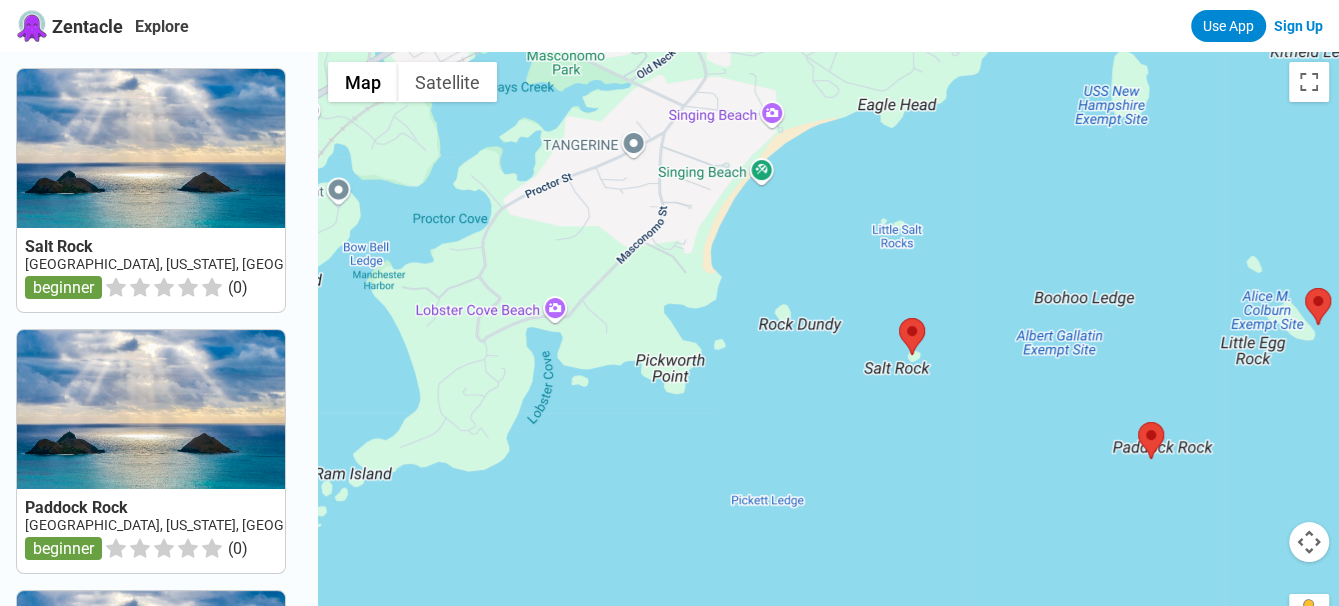 drag, startPoint x: 702, startPoint y: 522, endPoint x: 644, endPoint y: 259, distance: 269.31952 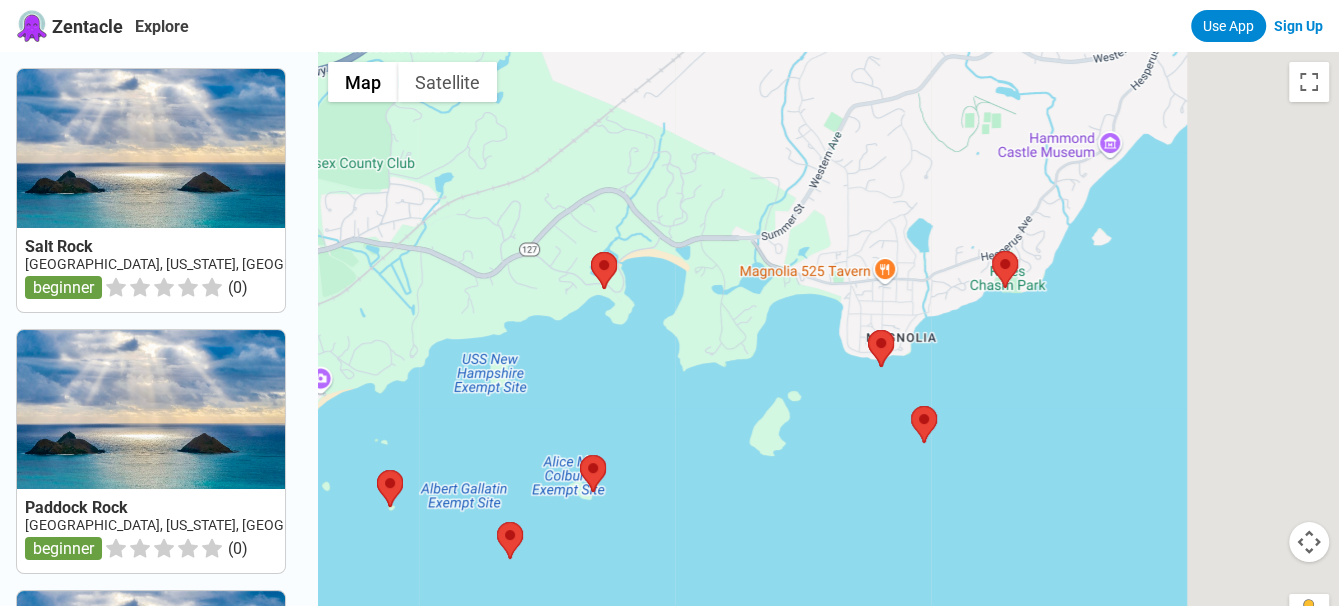 drag, startPoint x: 1046, startPoint y: 257, endPoint x: 460, endPoint y: 413, distance: 606.4091 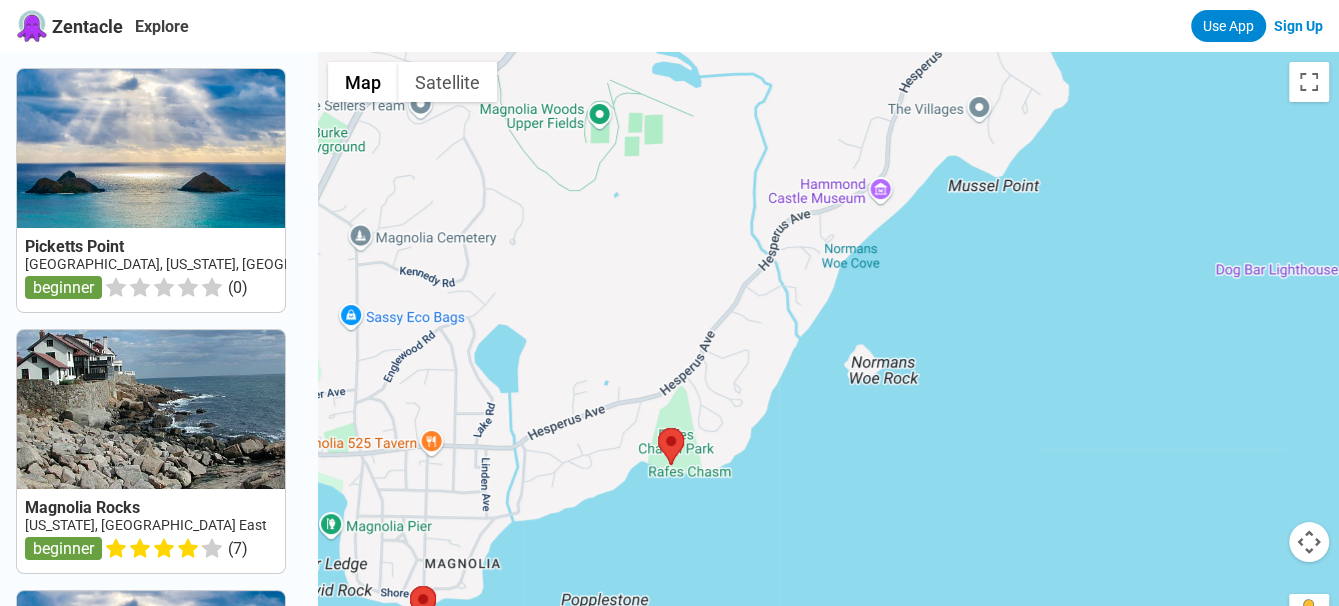 drag, startPoint x: 931, startPoint y: 221, endPoint x: 644, endPoint y: 538, distance: 427.619 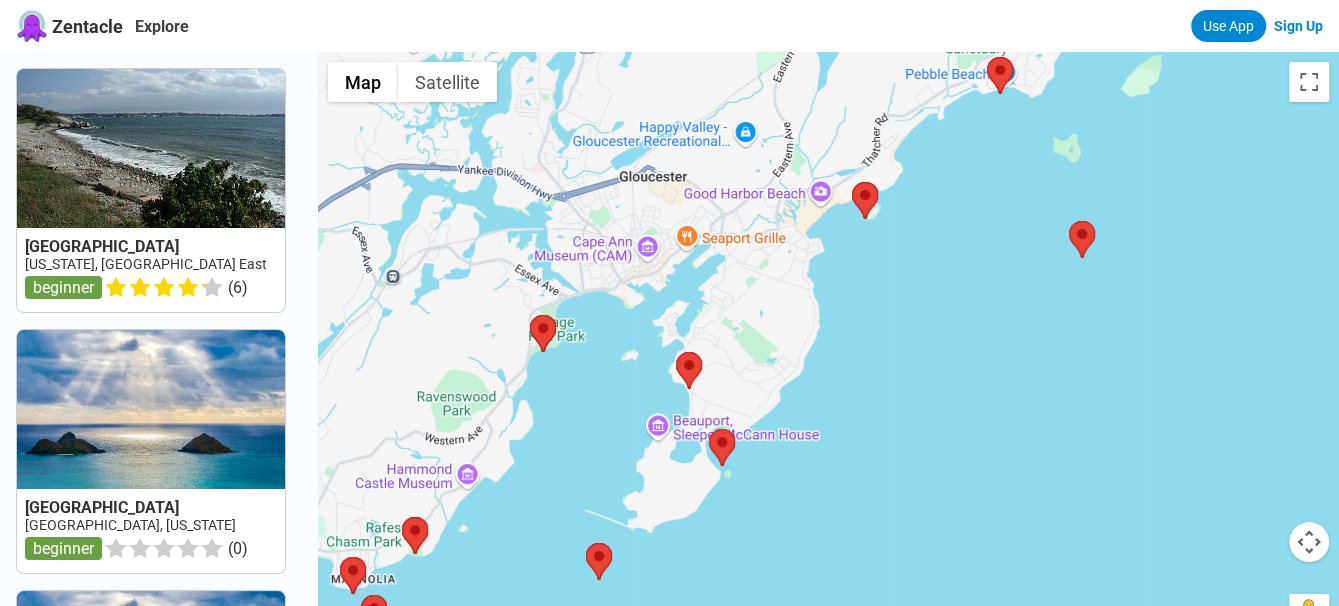 drag, startPoint x: 870, startPoint y: 436, endPoint x: 633, endPoint y: 471, distance: 239.57045 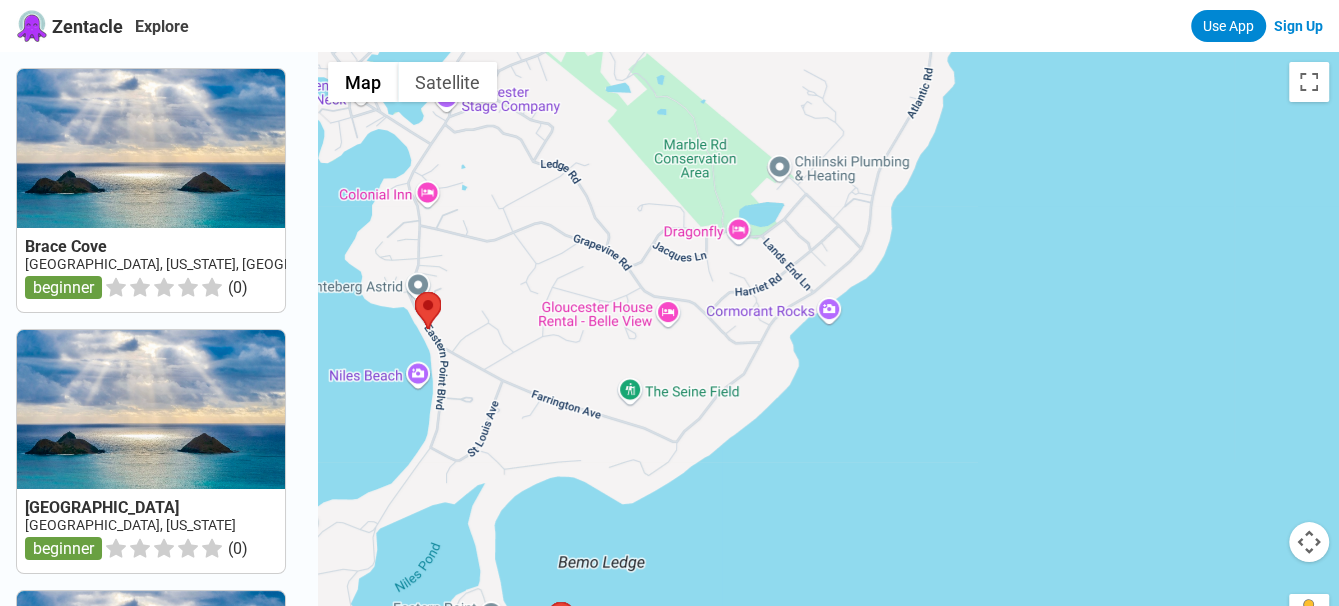 drag, startPoint x: 771, startPoint y: 395, endPoint x: 692, endPoint y: 593, distance: 213.17833 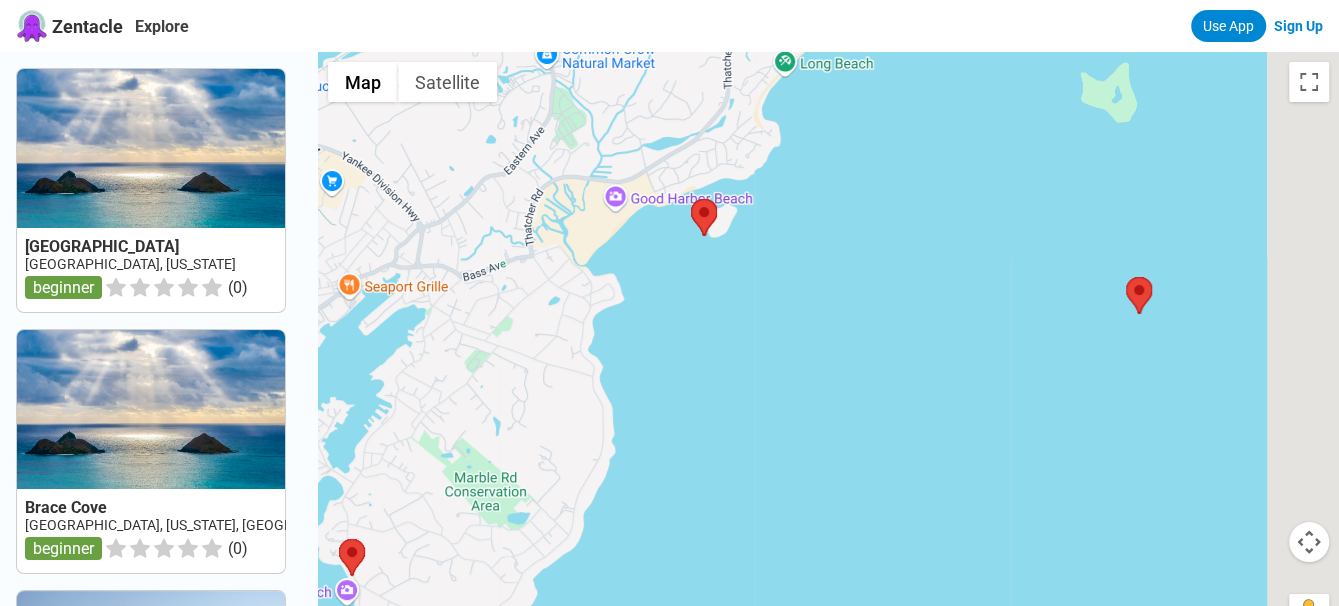 drag, startPoint x: 927, startPoint y: 336, endPoint x: 697, endPoint y: 520, distance: 294.5437 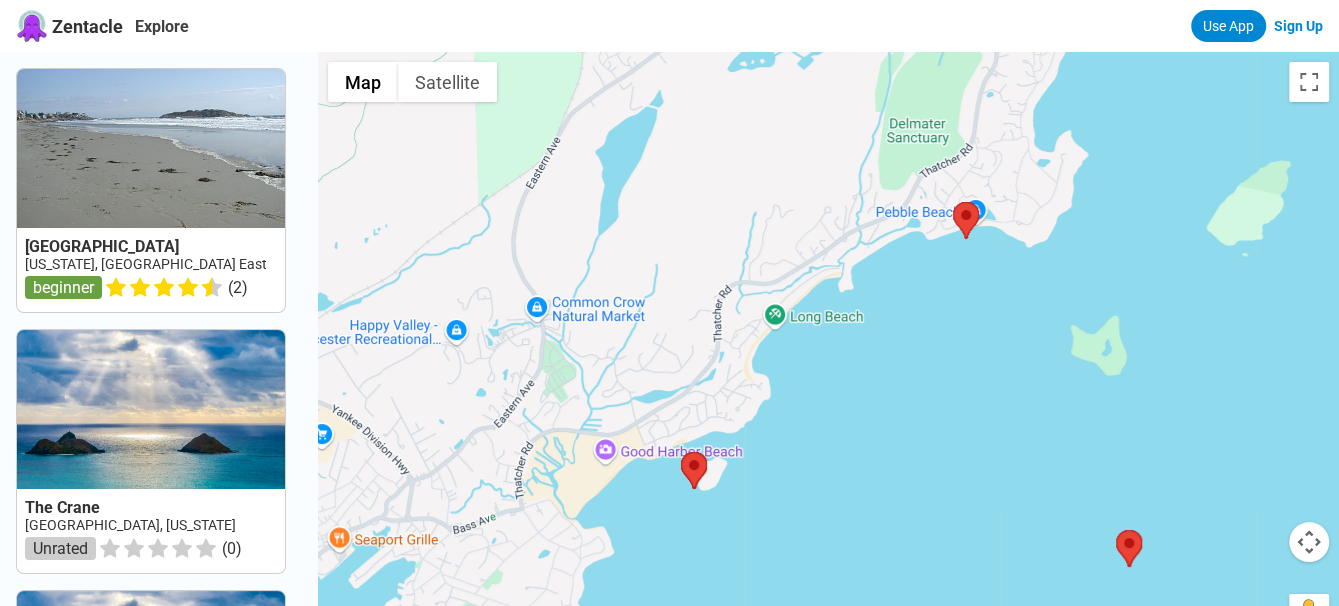 drag, startPoint x: 736, startPoint y: 240, endPoint x: 735, endPoint y: 496, distance: 256.00195 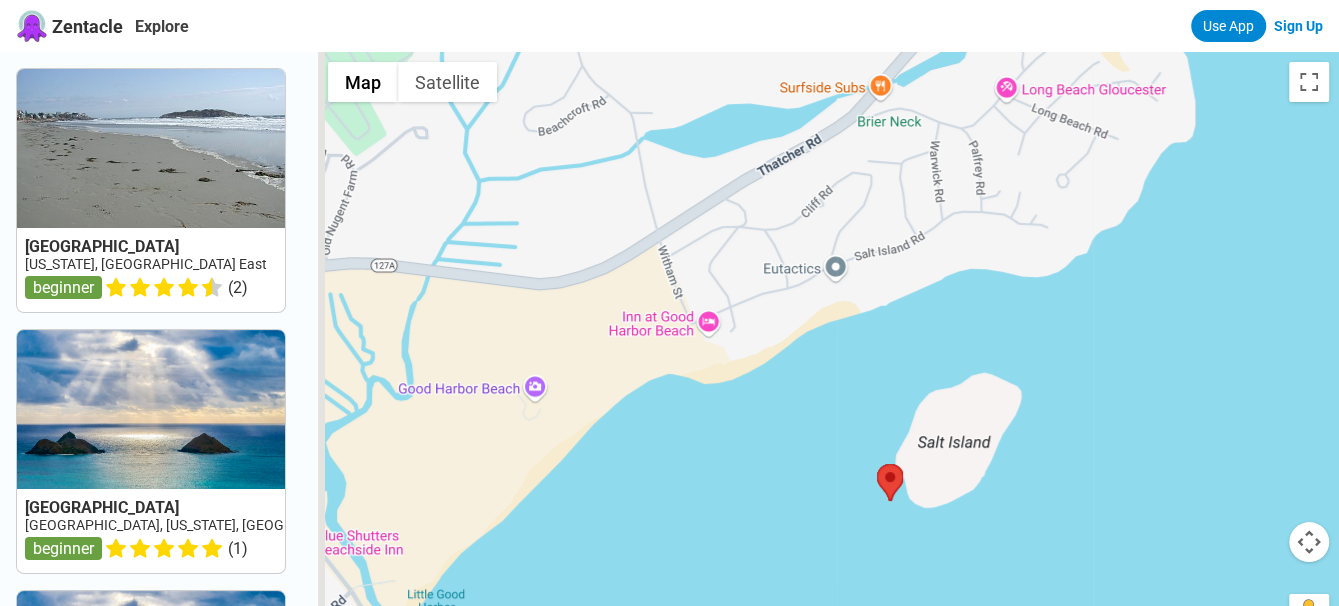 click at bounding box center (828, 355) 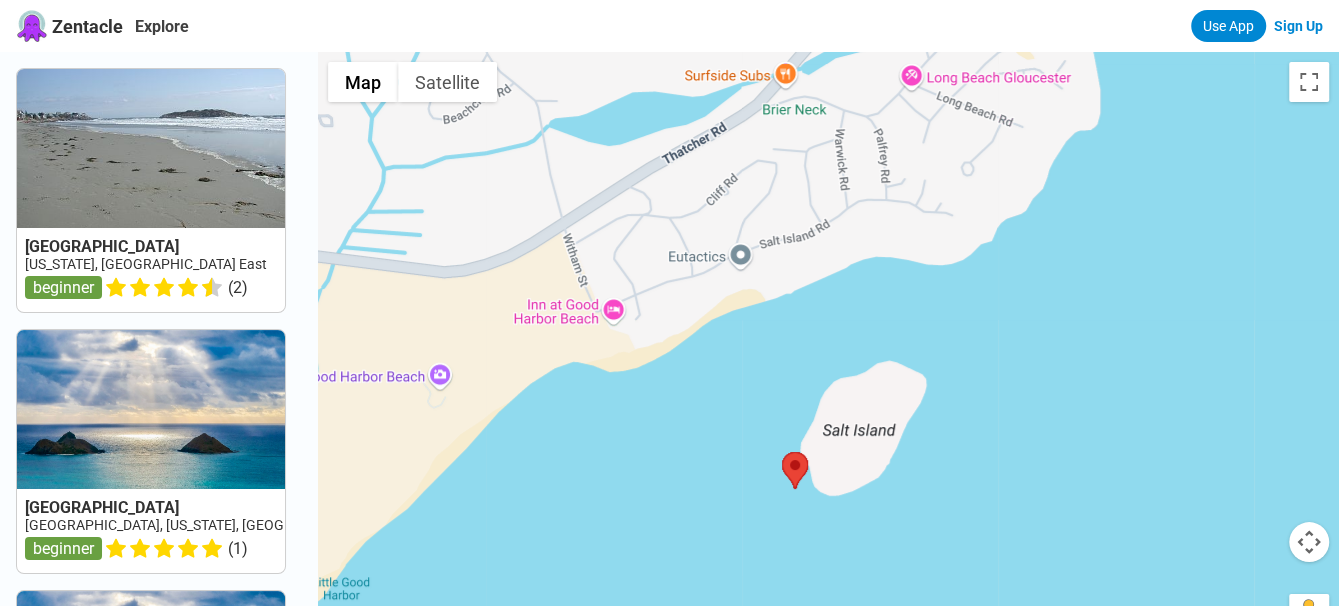 drag, startPoint x: 635, startPoint y: 485, endPoint x: 533, endPoint y: 470, distance: 103.09704 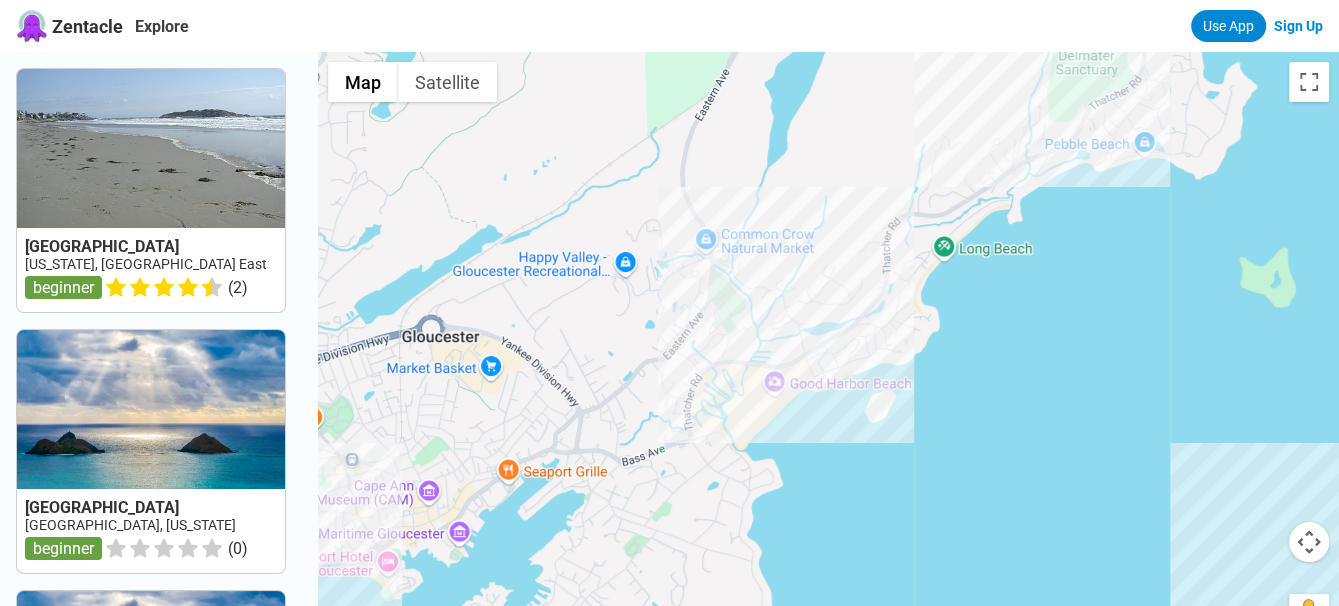 drag, startPoint x: 1101, startPoint y: 361, endPoint x: 998, endPoint y: 419, distance: 118.20744 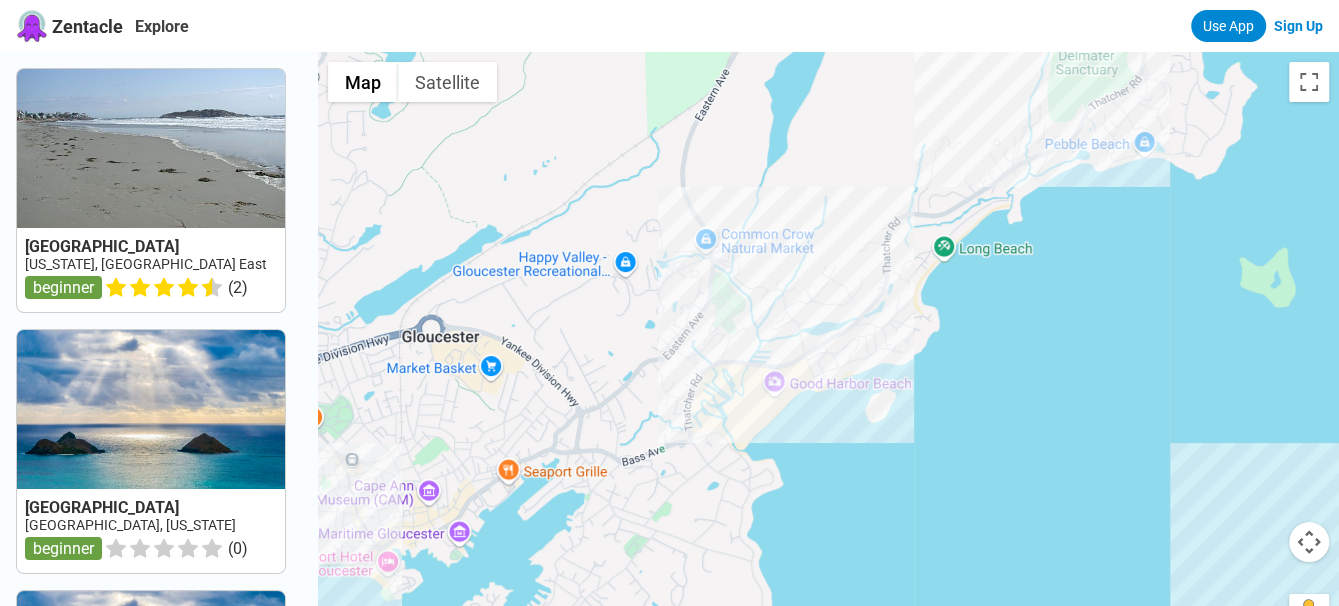 click at bounding box center [828, 355] 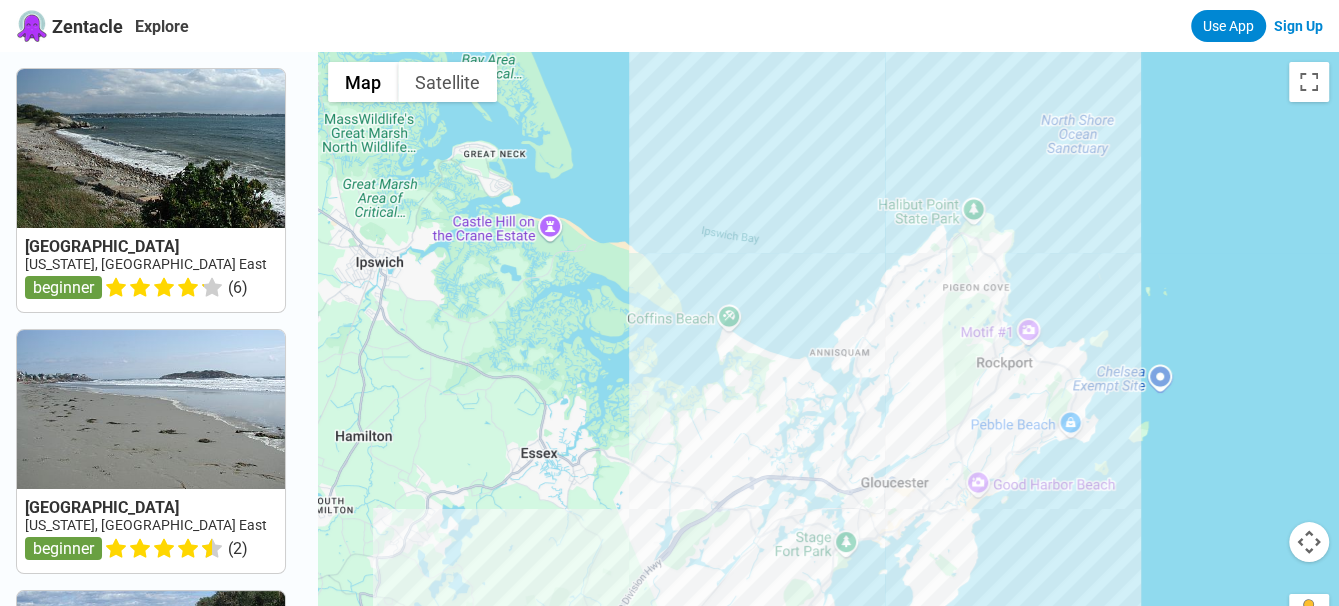 drag, startPoint x: 1021, startPoint y: 132, endPoint x: 1012, endPoint y: 145, distance: 15.811388 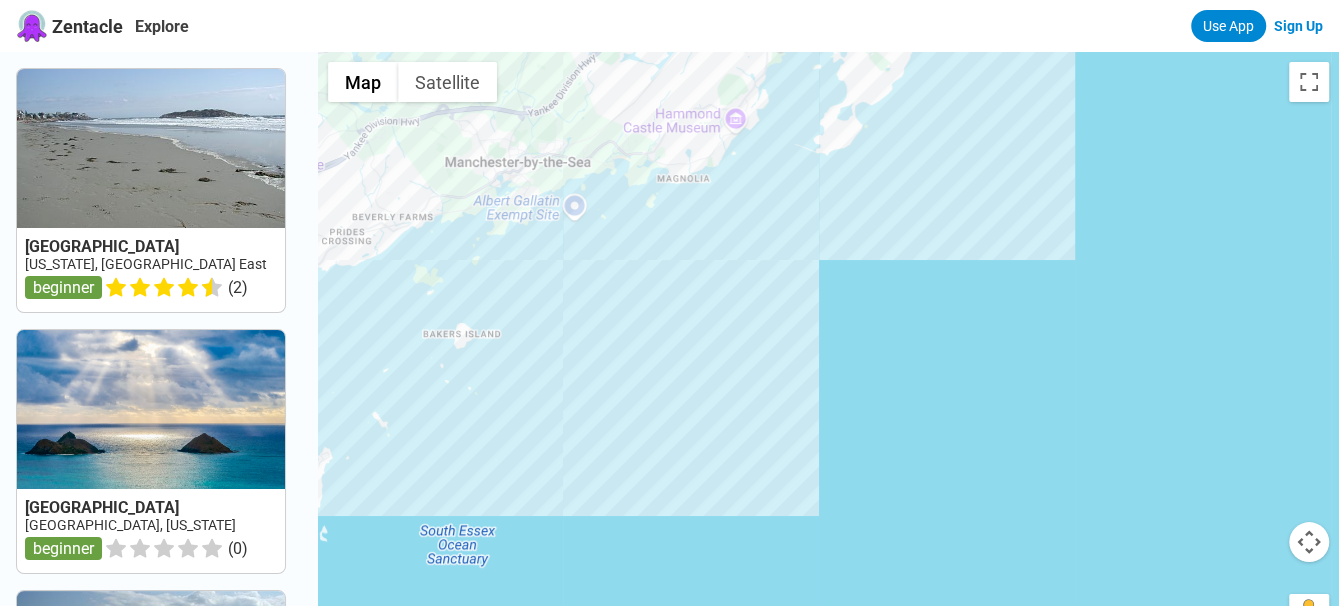 drag, startPoint x: 966, startPoint y: 566, endPoint x: 1027, endPoint y: 110, distance: 460.06195 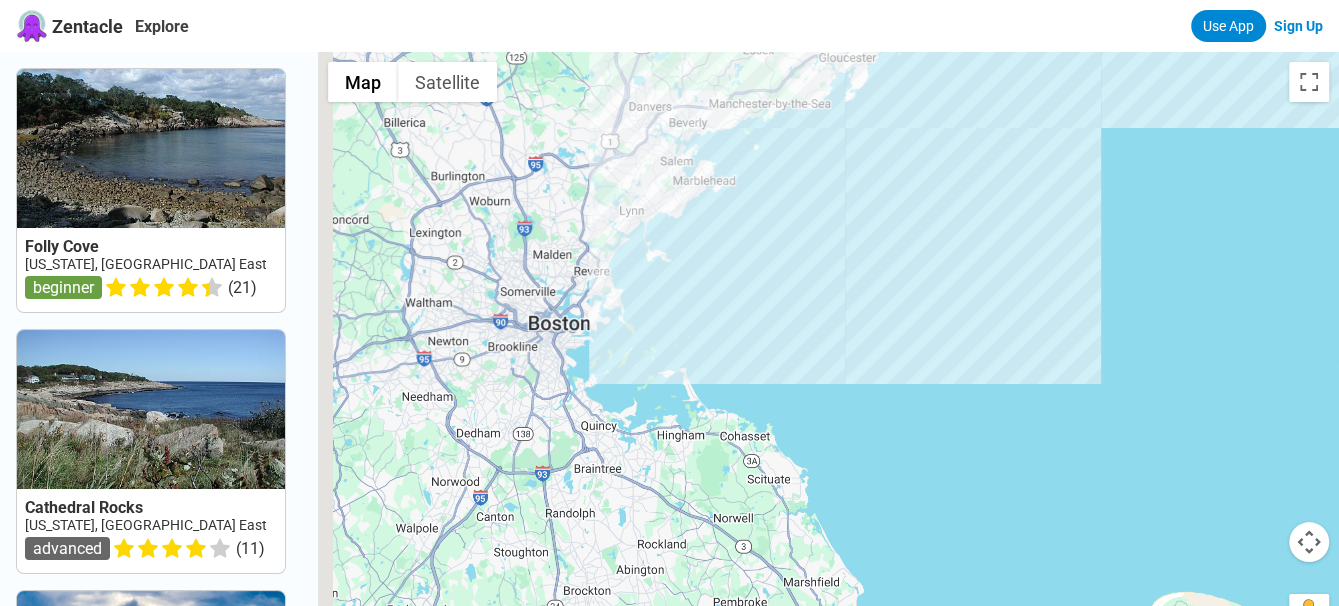 drag, startPoint x: 676, startPoint y: 569, endPoint x: 709, endPoint y: 216, distance: 354.53912 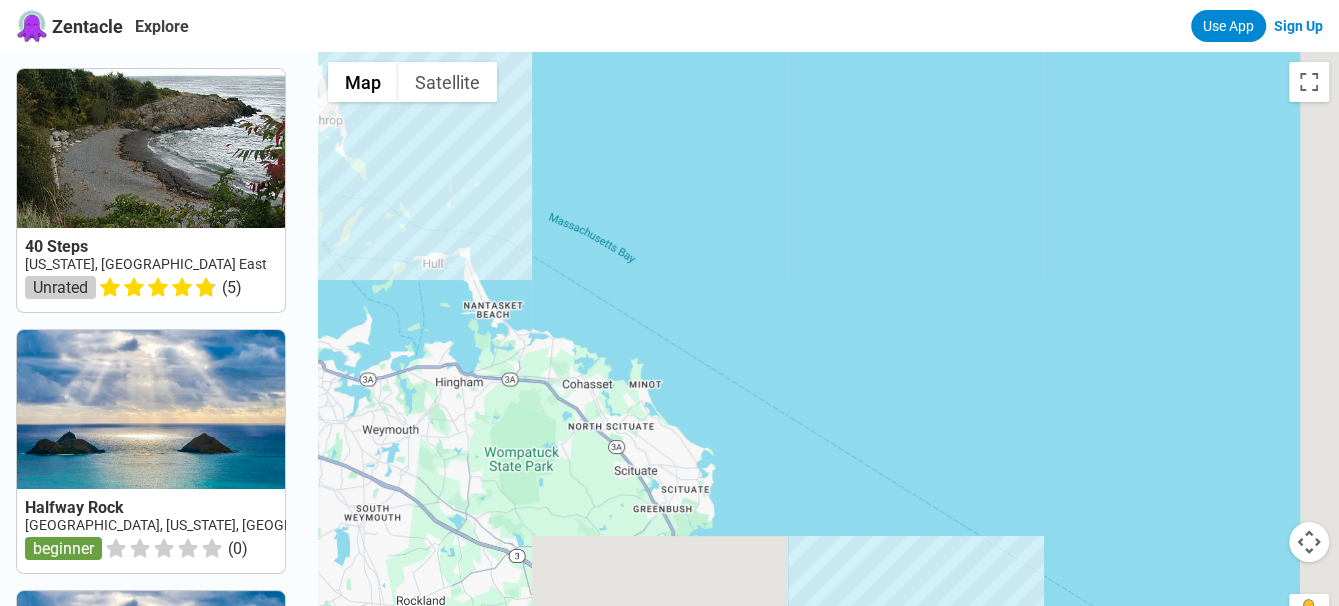 drag, startPoint x: 755, startPoint y: 424, endPoint x: 568, endPoint y: 199, distance: 292.5645 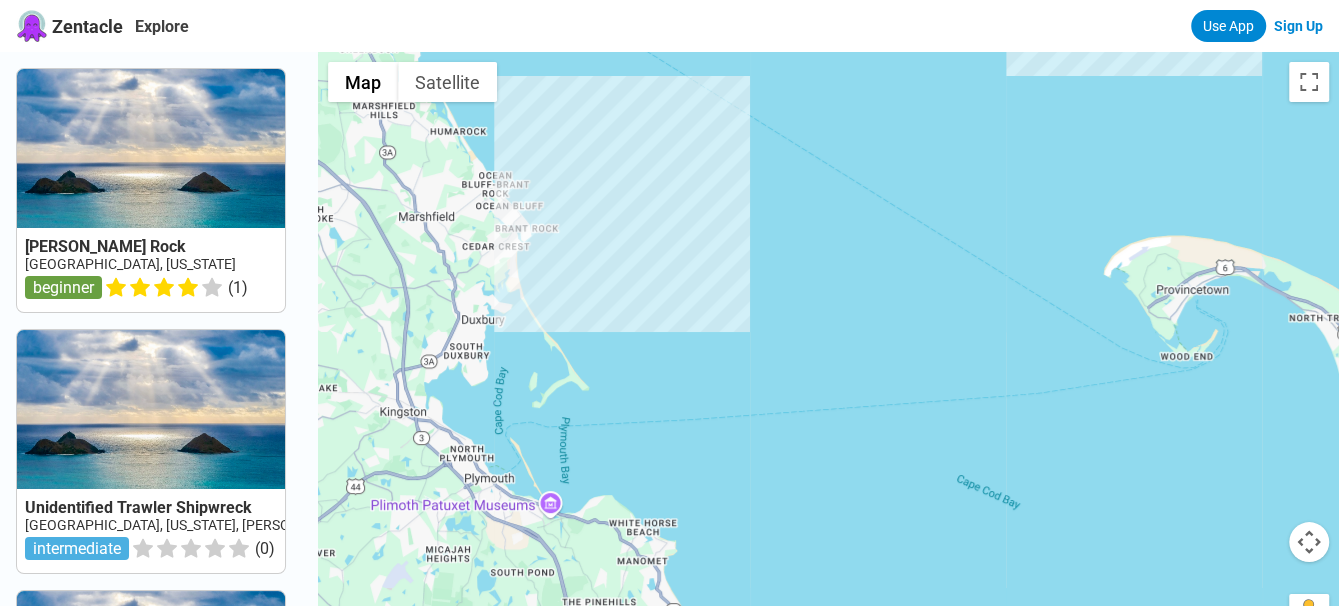 drag, startPoint x: 825, startPoint y: 560, endPoint x: 532, endPoint y: 99, distance: 546.23254 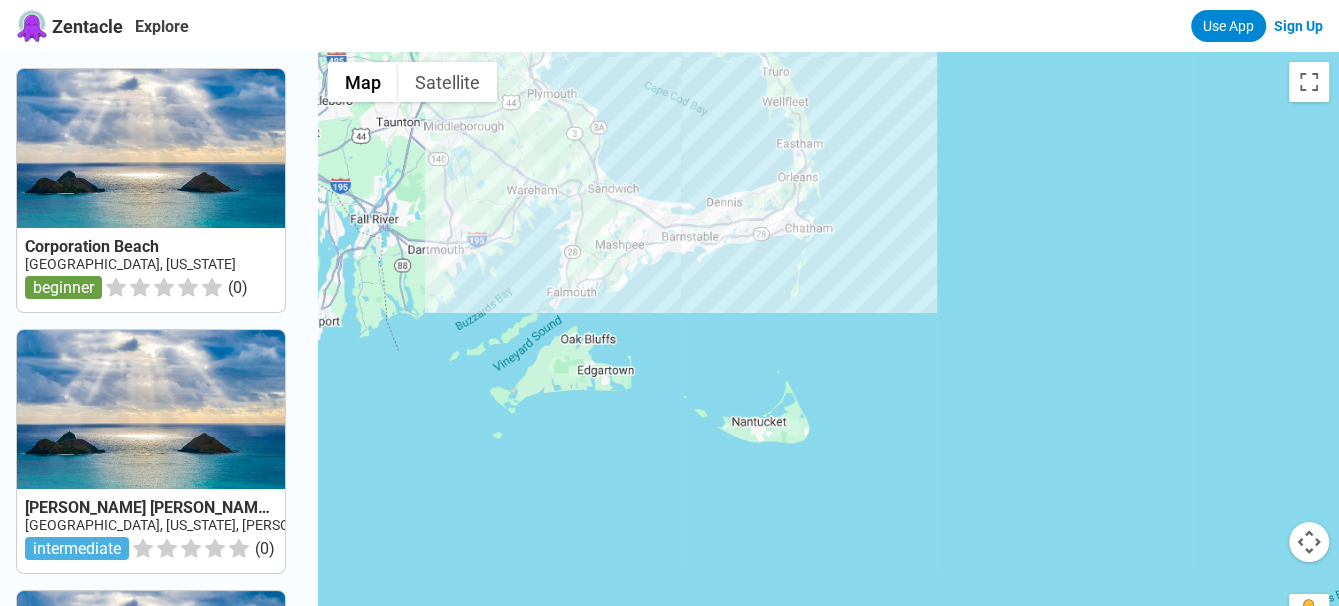 drag, startPoint x: 734, startPoint y: 461, endPoint x: 718, endPoint y: 225, distance: 236.54175 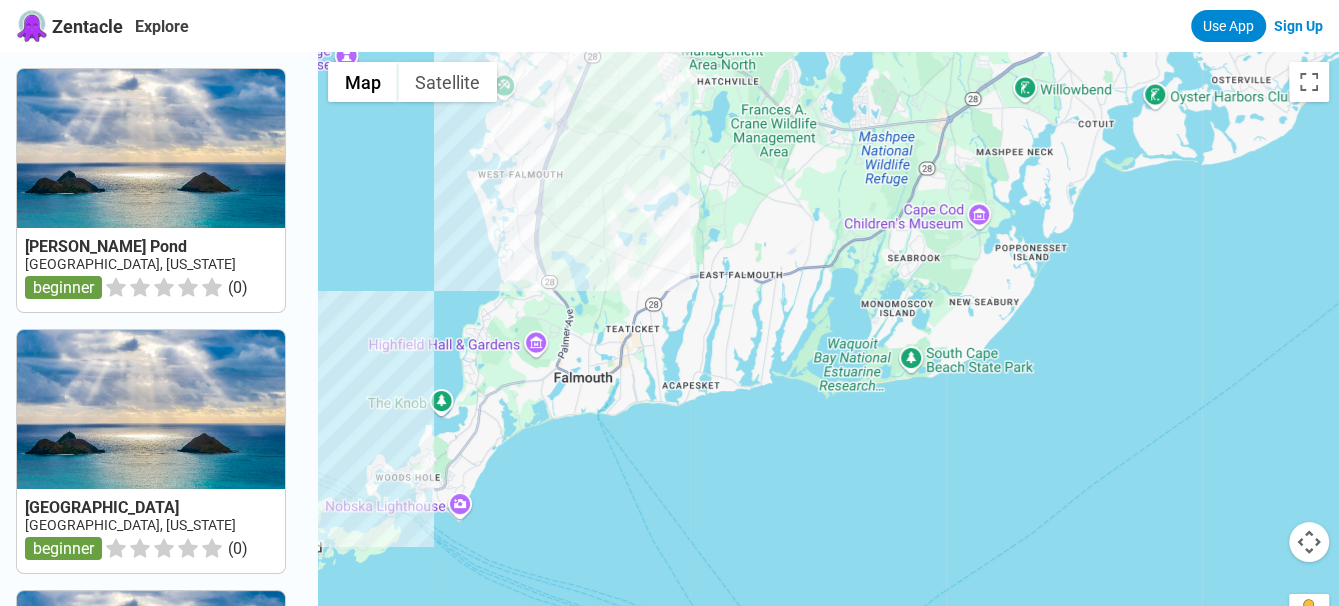 drag, startPoint x: 727, startPoint y: 298, endPoint x: 586, endPoint y: 452, distance: 208.79895 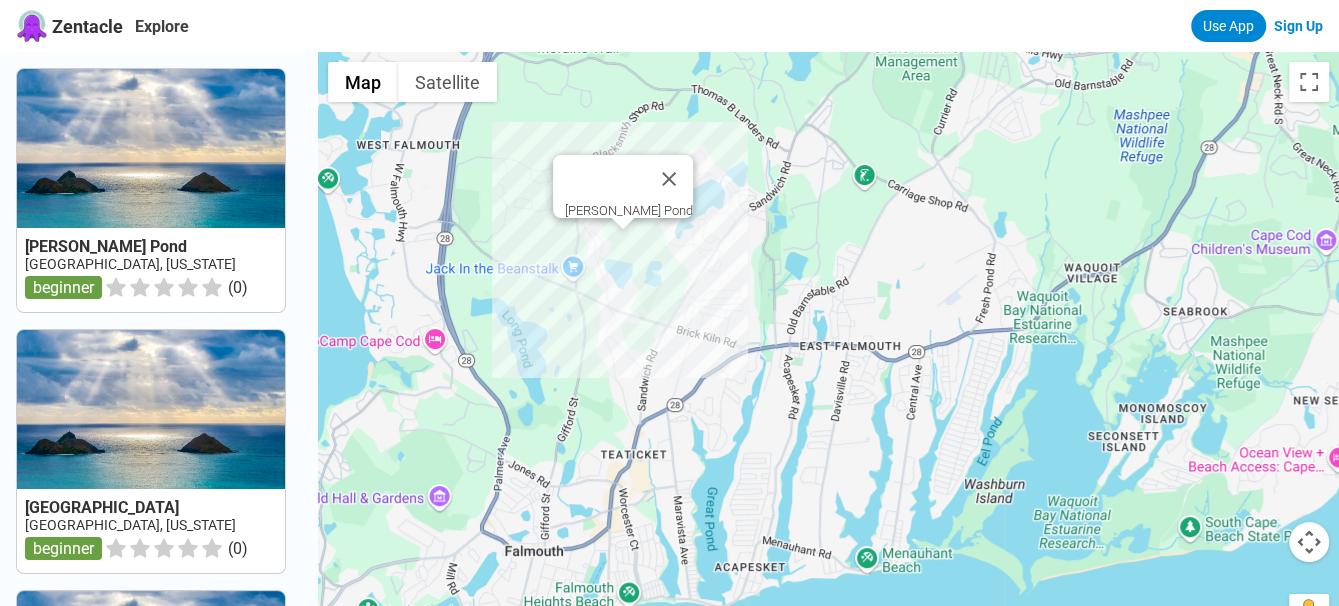 click on "[PERSON_NAME] Pond" at bounding box center (828, 355) 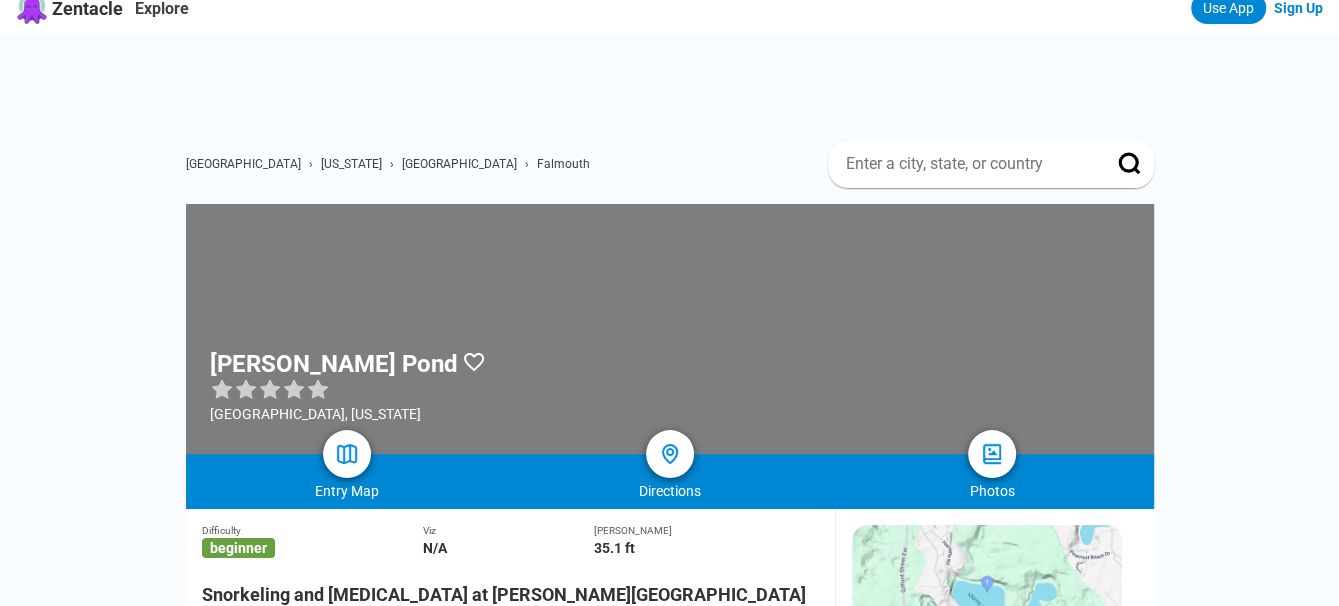 scroll, scrollTop: 0, scrollLeft: 0, axis: both 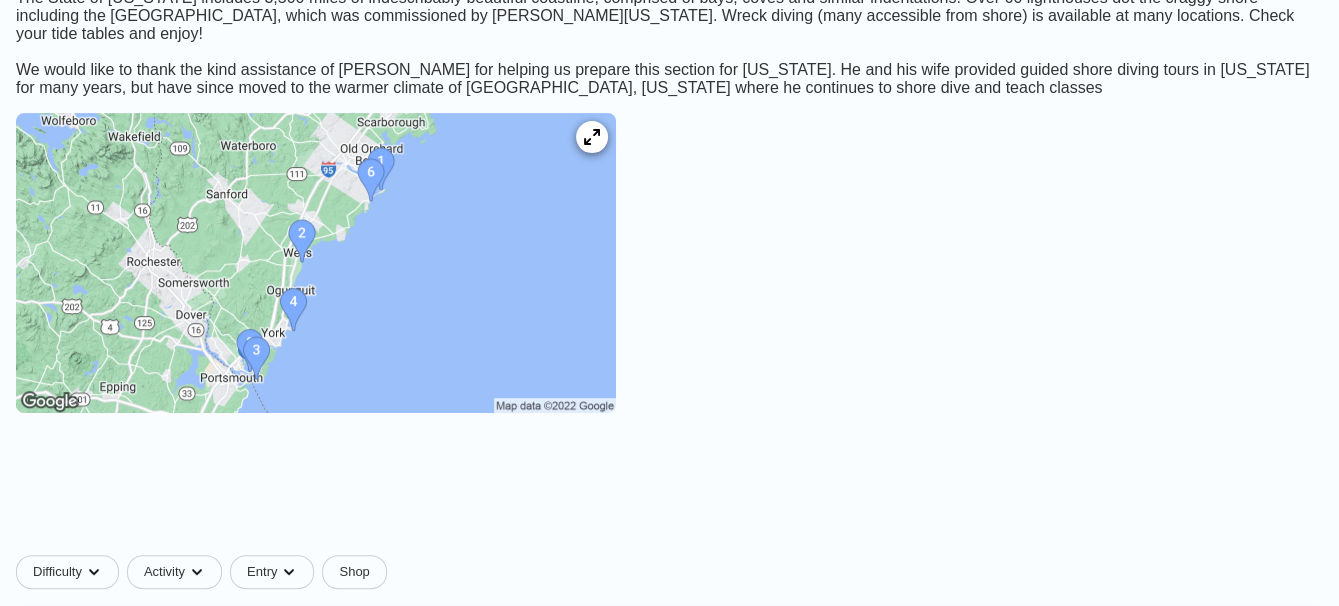click at bounding box center (316, 263) 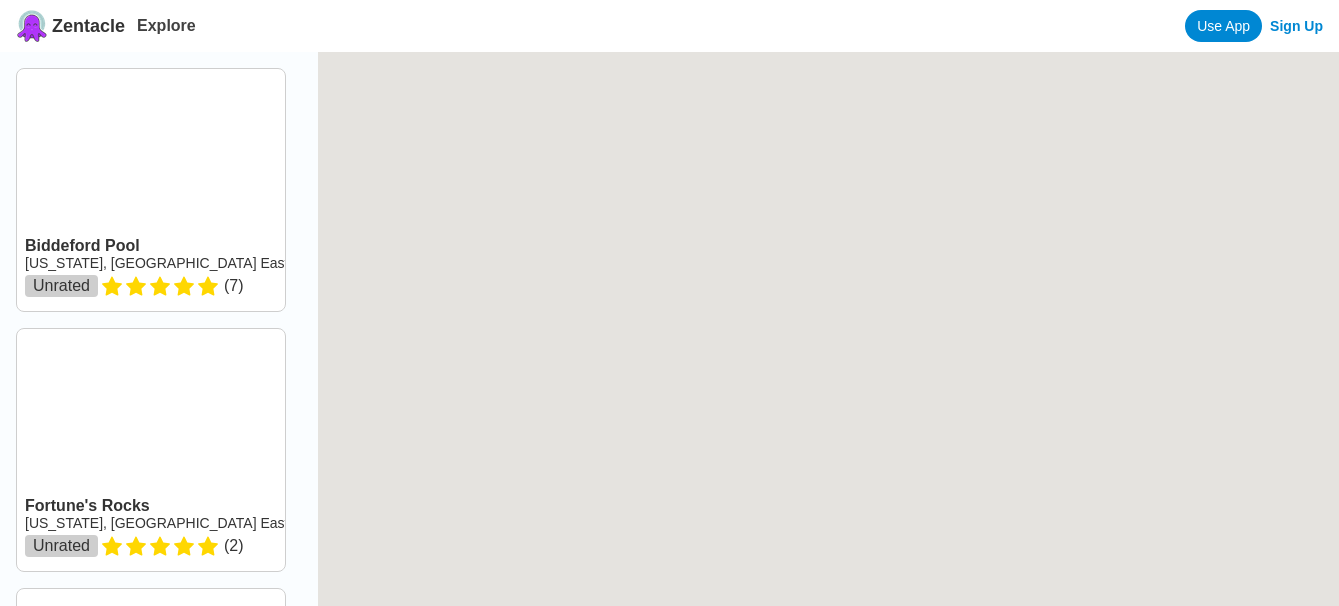 scroll, scrollTop: 0, scrollLeft: 0, axis: both 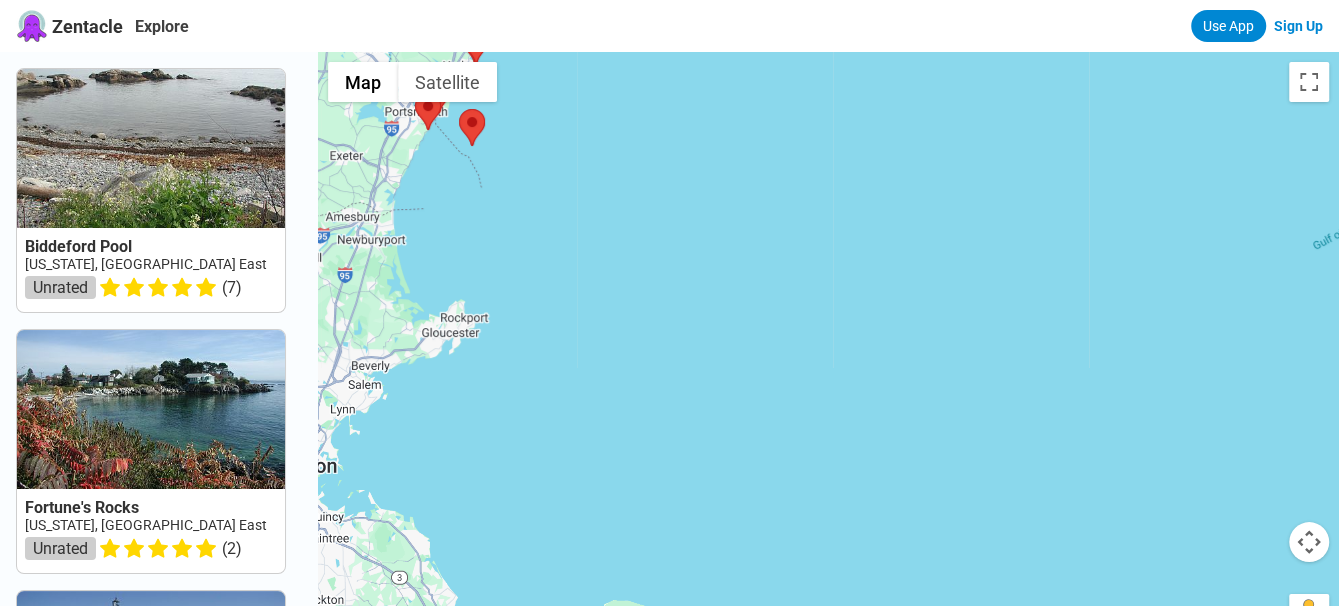 drag, startPoint x: 941, startPoint y: 543, endPoint x: 631, endPoint y: 56, distance: 577.29456 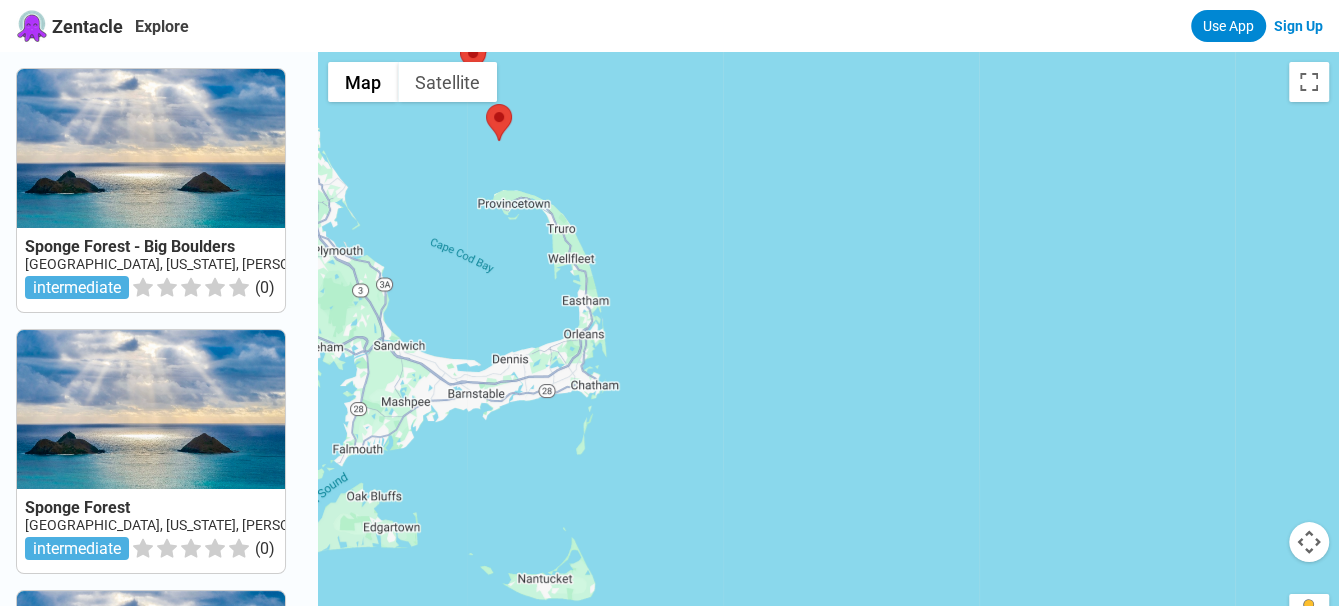 drag, startPoint x: 731, startPoint y: 472, endPoint x: 745, endPoint y: 214, distance: 258.37958 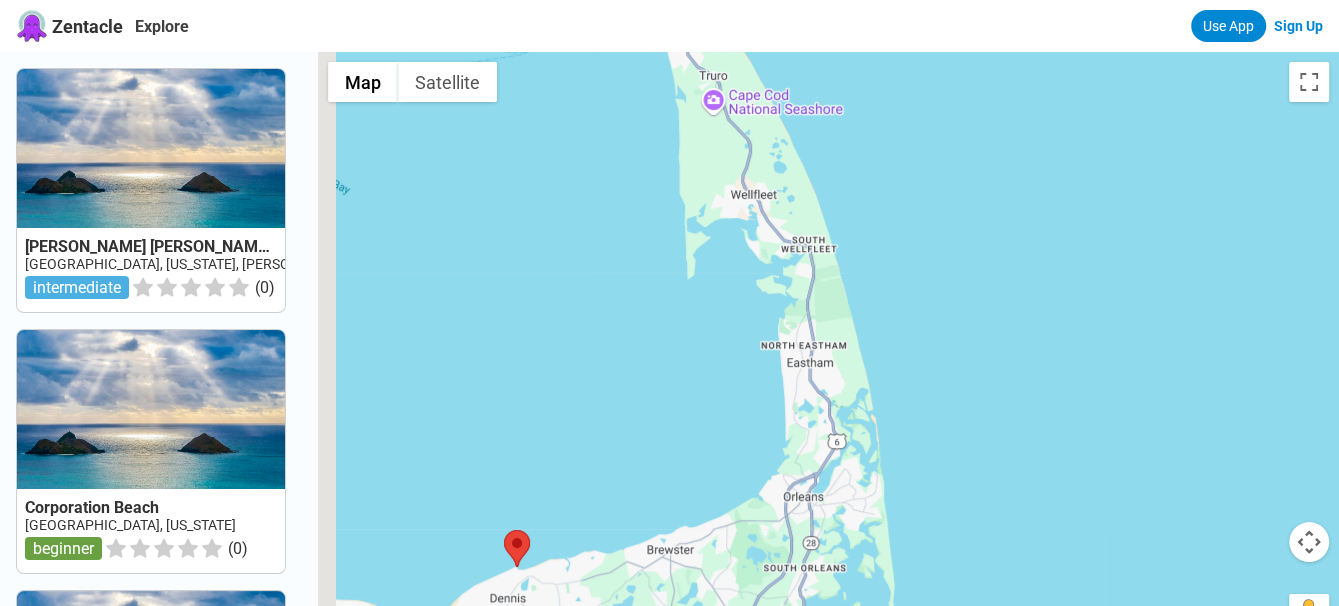drag, startPoint x: 591, startPoint y: 489, endPoint x: 681, endPoint y: 120, distance: 379.81705 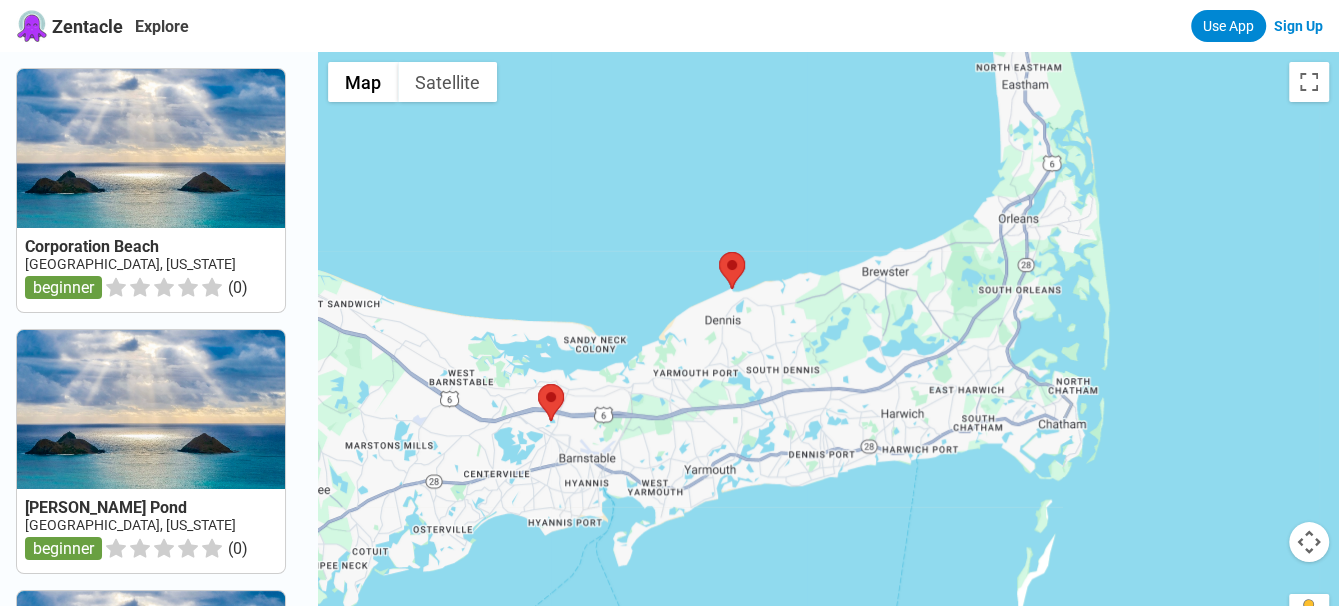 drag, startPoint x: 591, startPoint y: 459, endPoint x: 826, endPoint y: 163, distance: 377.9431 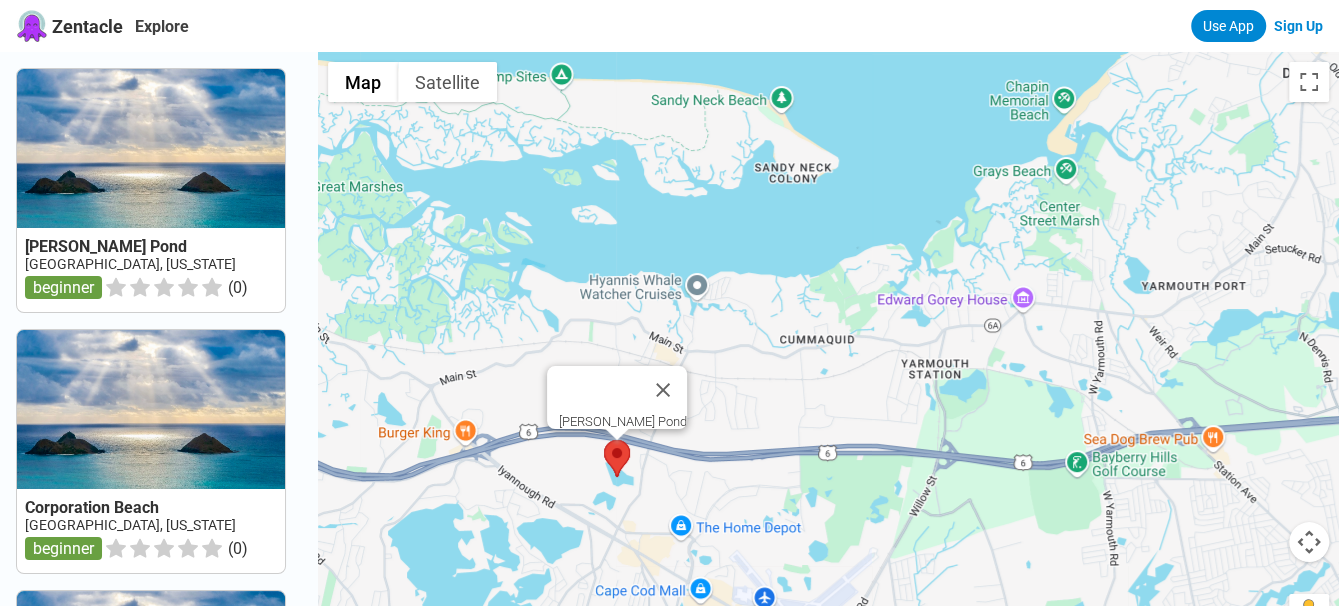 click at bounding box center (604, 440) 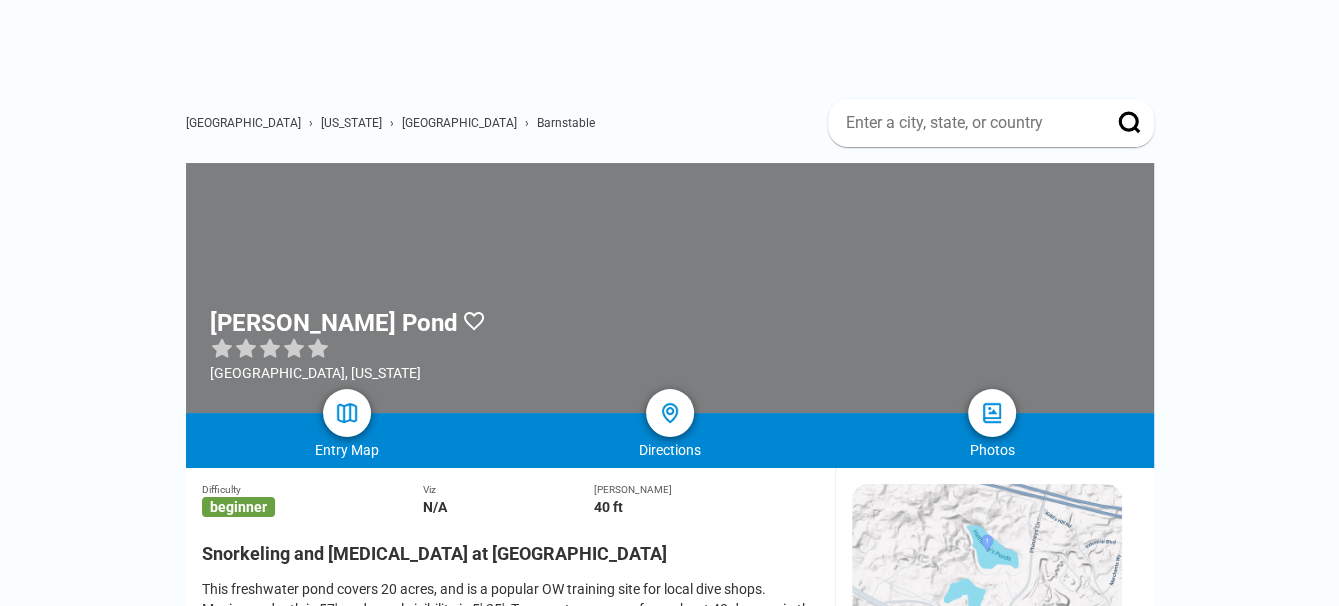 scroll, scrollTop: 0, scrollLeft: 0, axis: both 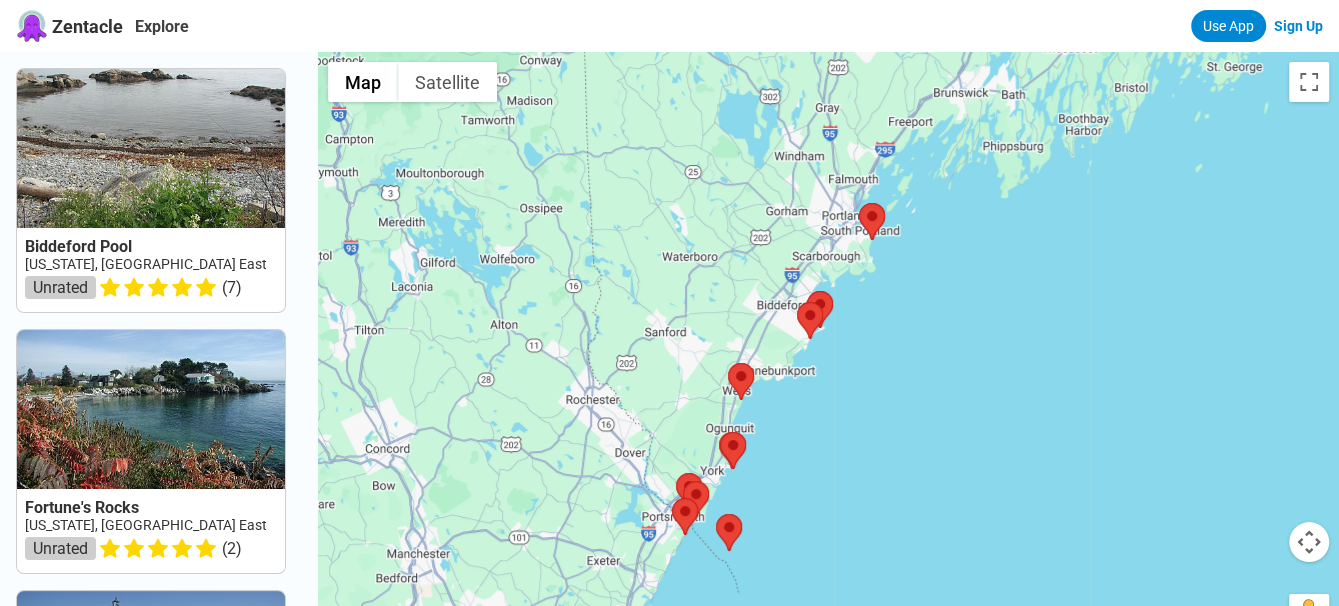drag, startPoint x: 960, startPoint y: 543, endPoint x: 944, endPoint y: 510, distance: 36.67424 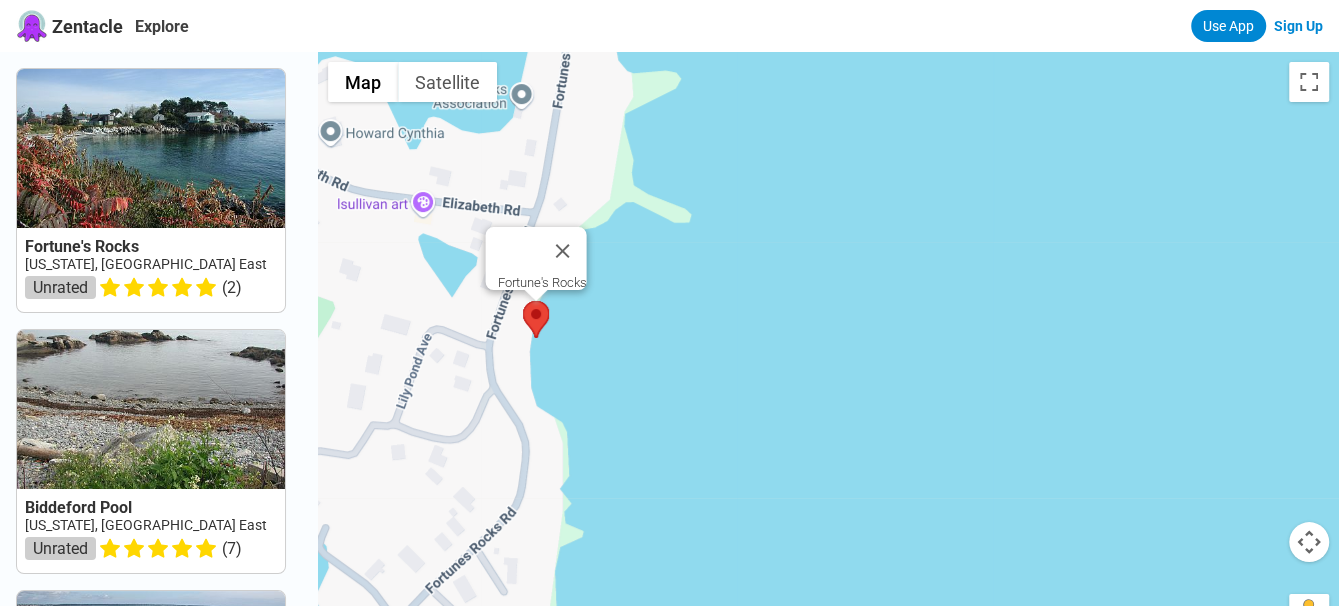 click at bounding box center [523, 301] 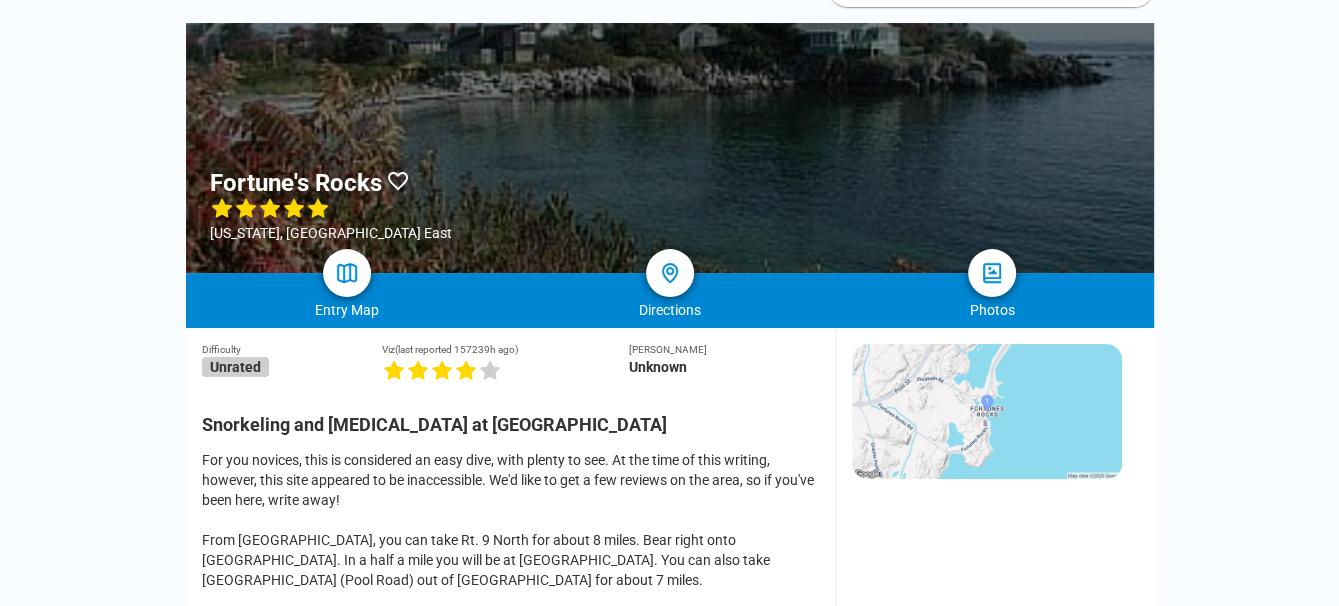 scroll, scrollTop: 0, scrollLeft: 0, axis: both 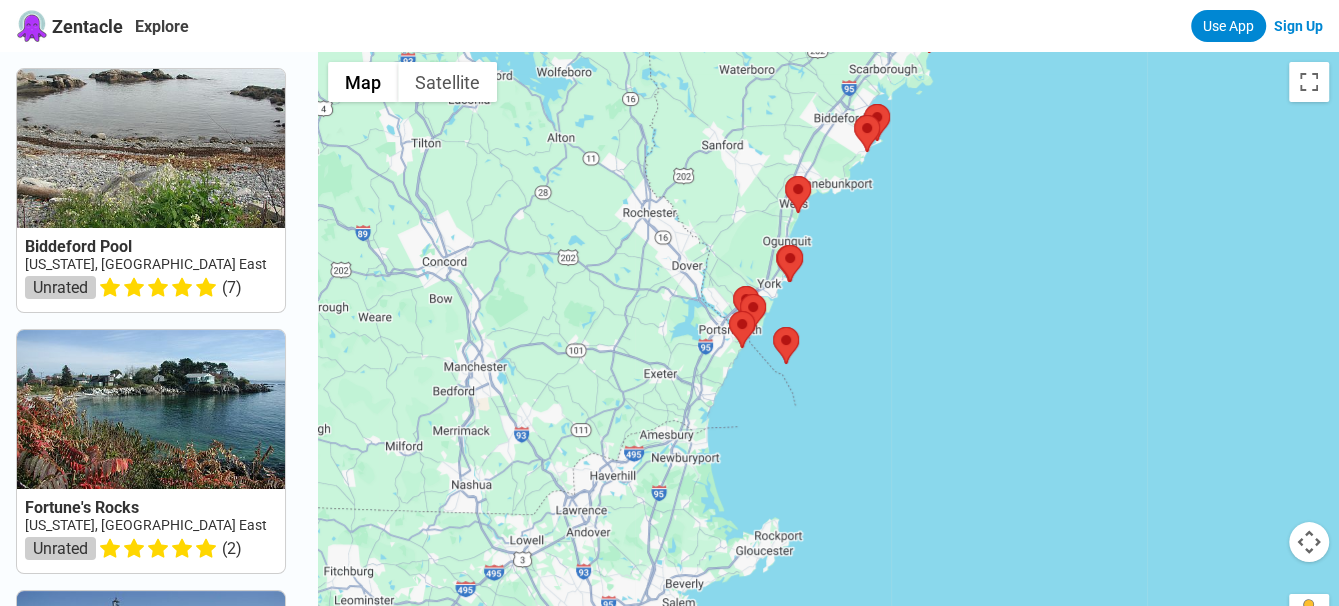 drag, startPoint x: 572, startPoint y: 547, endPoint x: 811, endPoint y: 102, distance: 505.11978 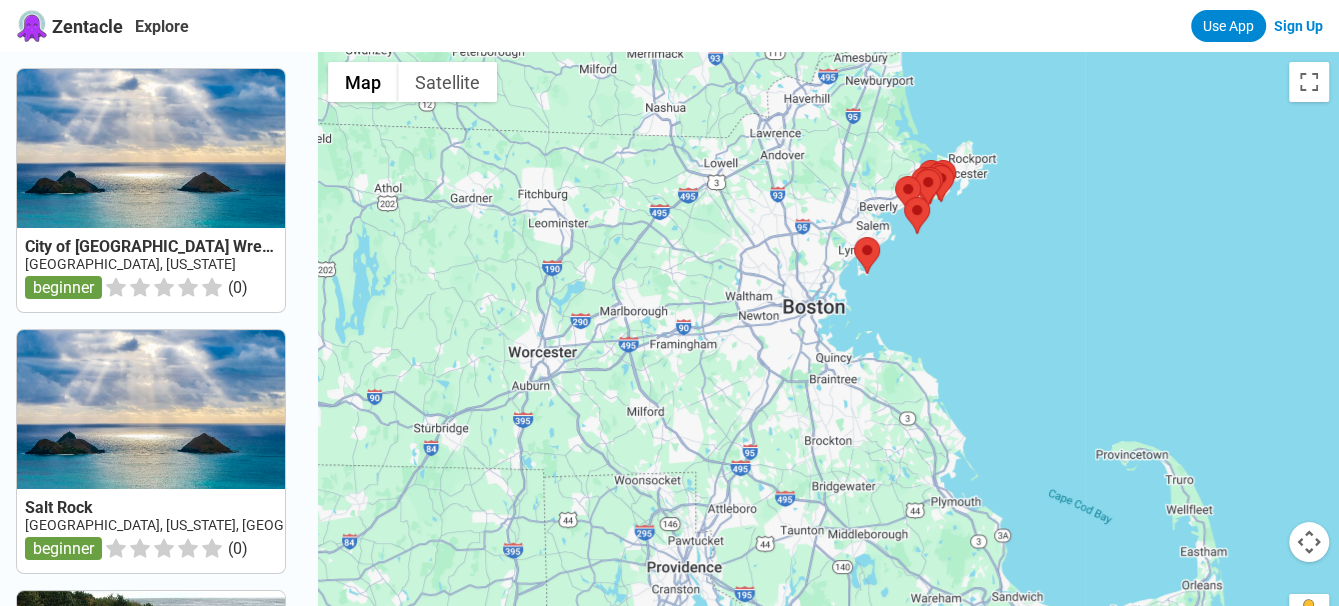 drag, startPoint x: 769, startPoint y: 449, endPoint x: 739, endPoint y: 248, distance: 203.22647 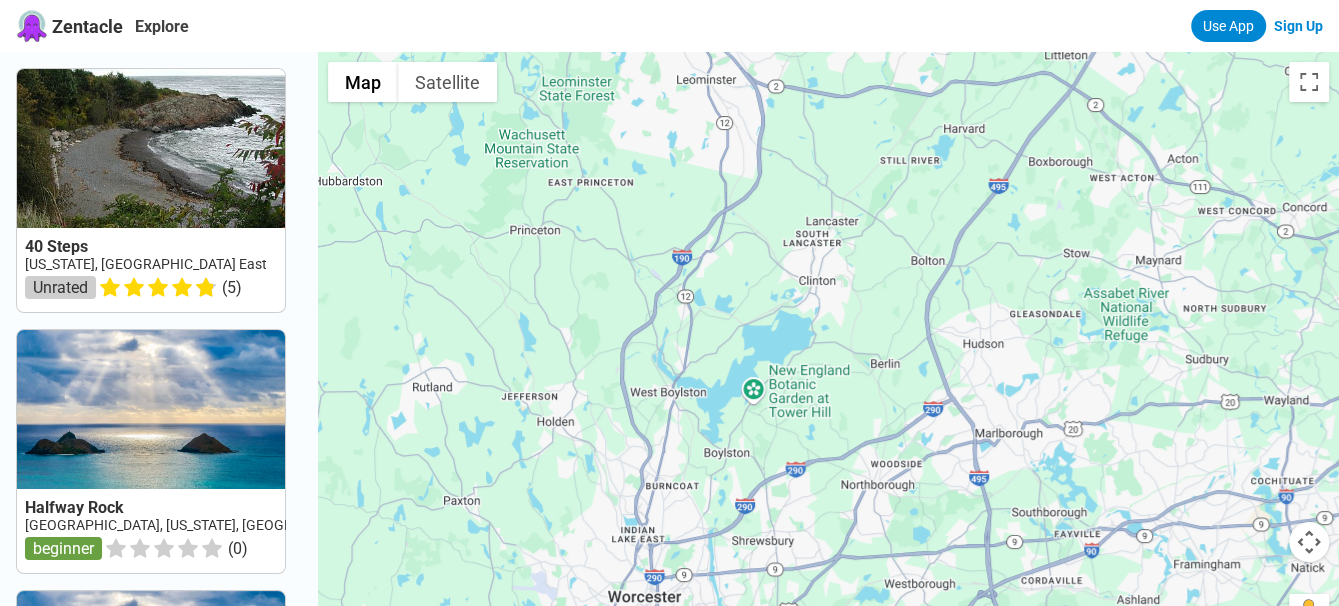 drag, startPoint x: 638, startPoint y: 300, endPoint x: 1078, endPoint y: 400, distance: 451.22058 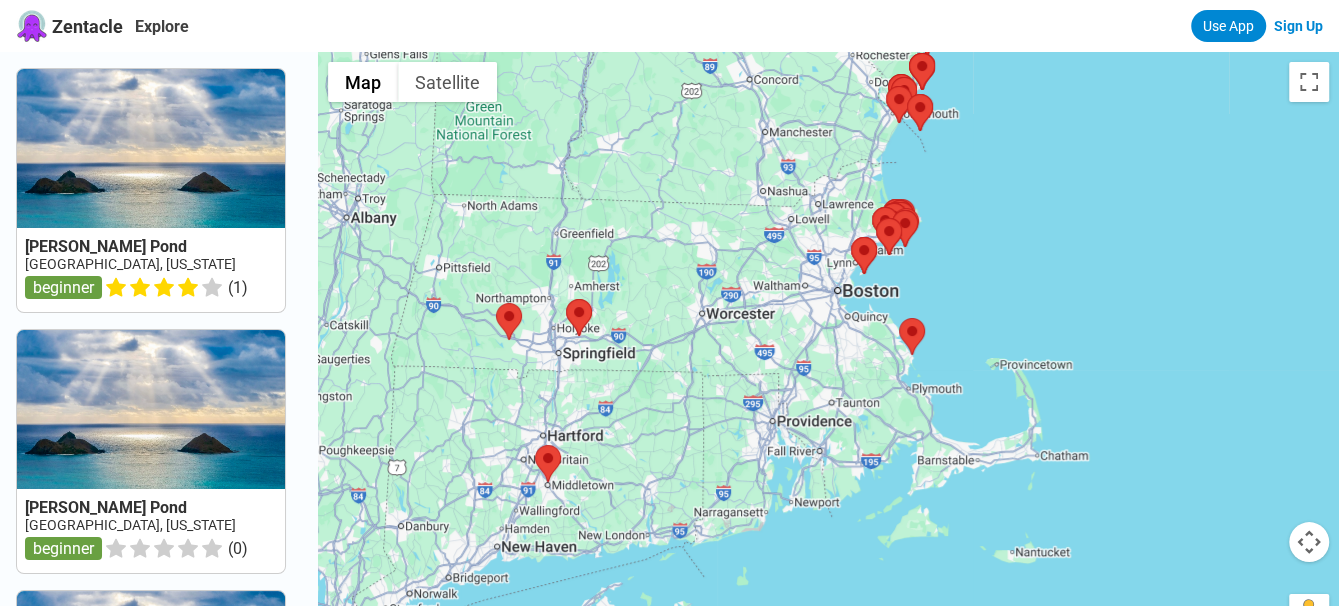 drag, startPoint x: 1035, startPoint y: 479, endPoint x: 719, endPoint y: 373, distance: 333.30466 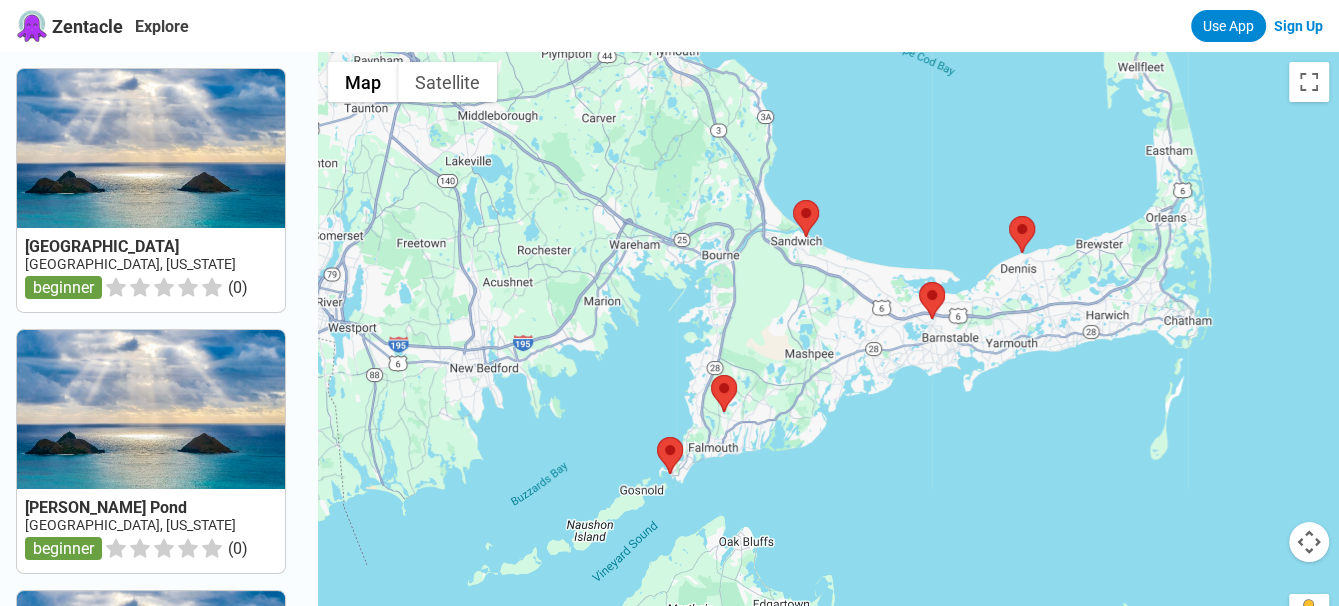 drag, startPoint x: 1016, startPoint y: 352, endPoint x: 801, endPoint y: 126, distance: 311.9311 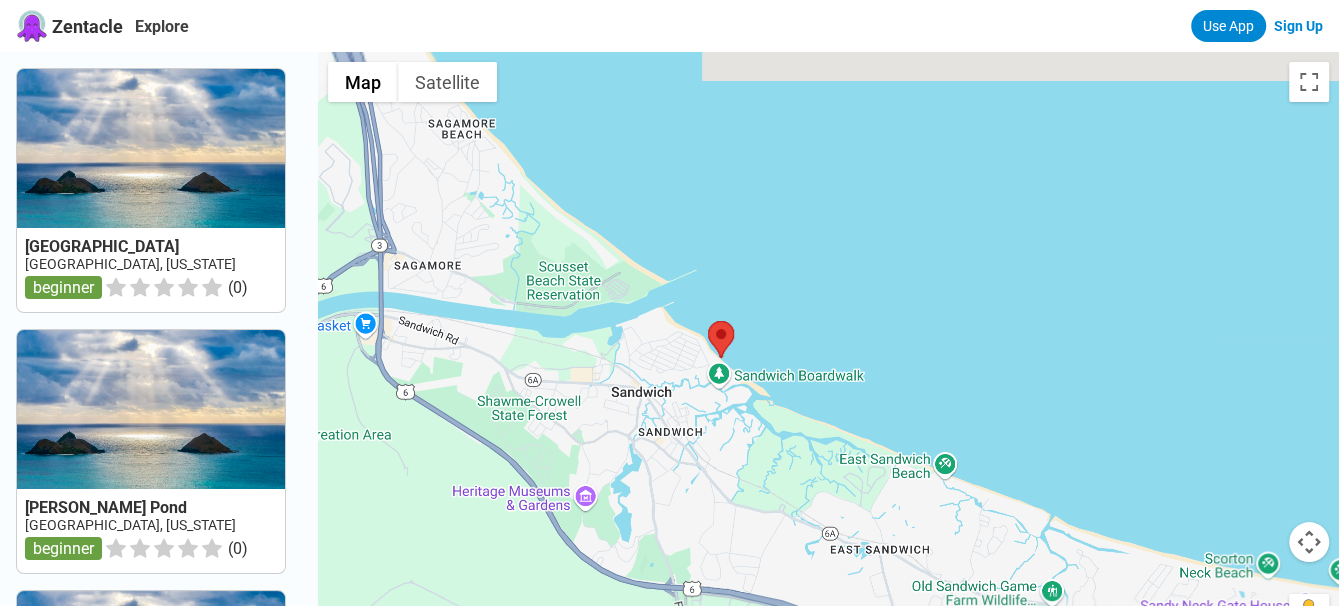 drag, startPoint x: 758, startPoint y: 97, endPoint x: 895, endPoint y: 389, distance: 322.54147 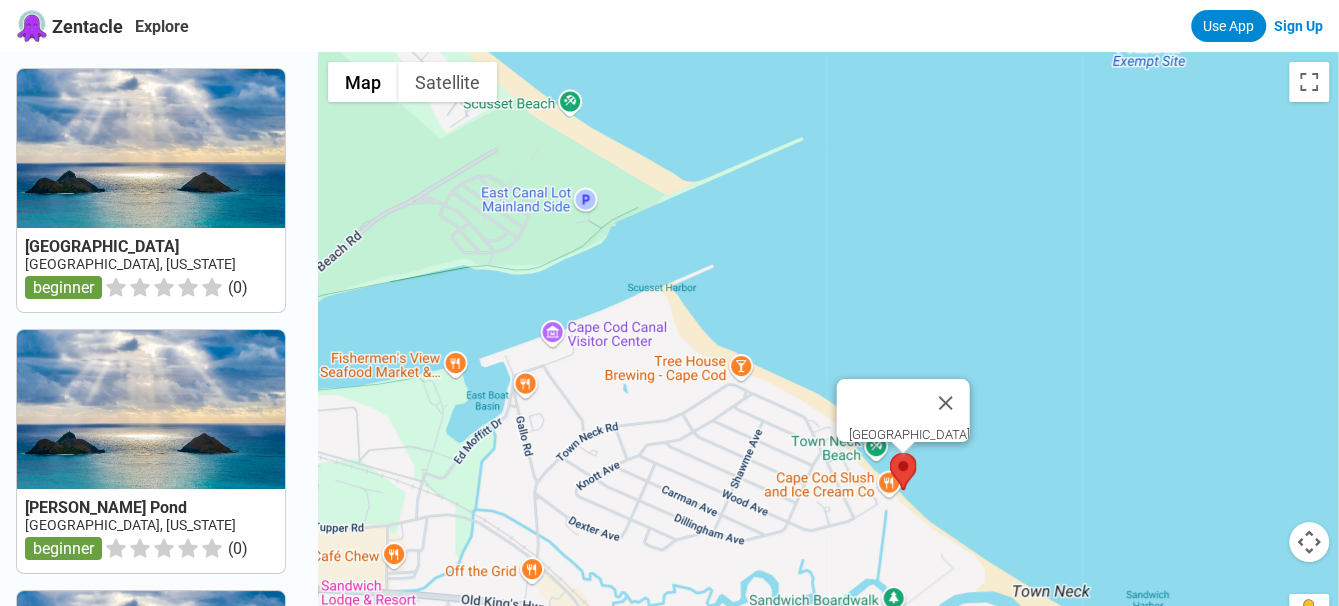 click at bounding box center (890, 453) 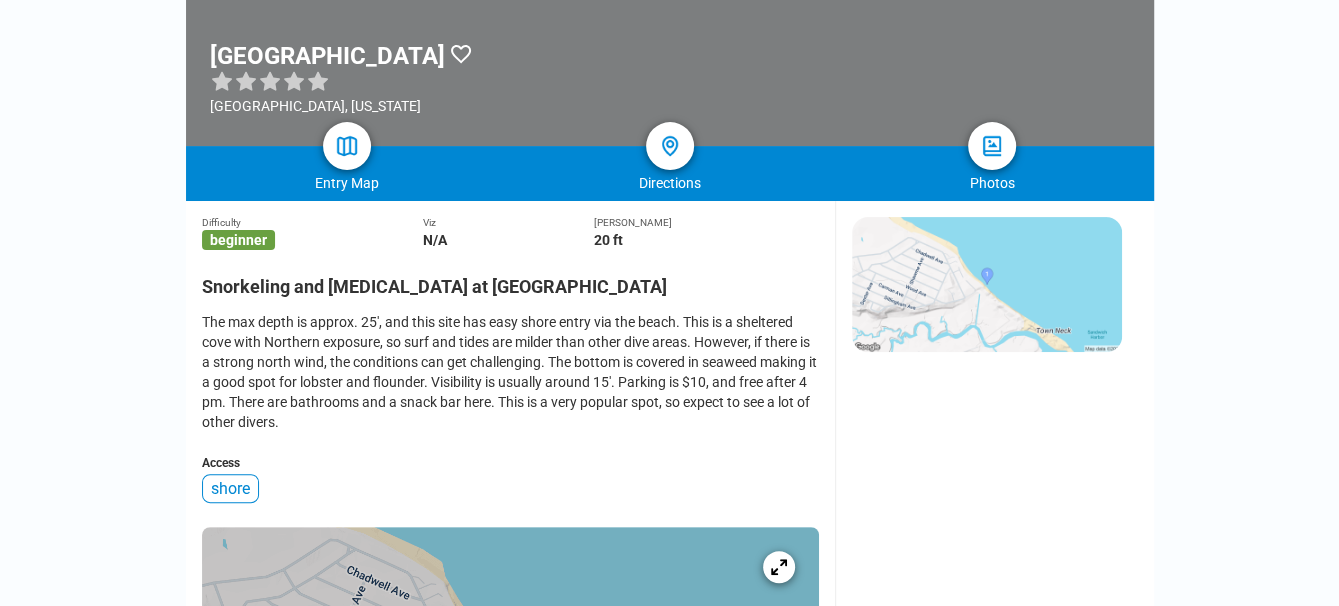 scroll, scrollTop: 193, scrollLeft: 0, axis: vertical 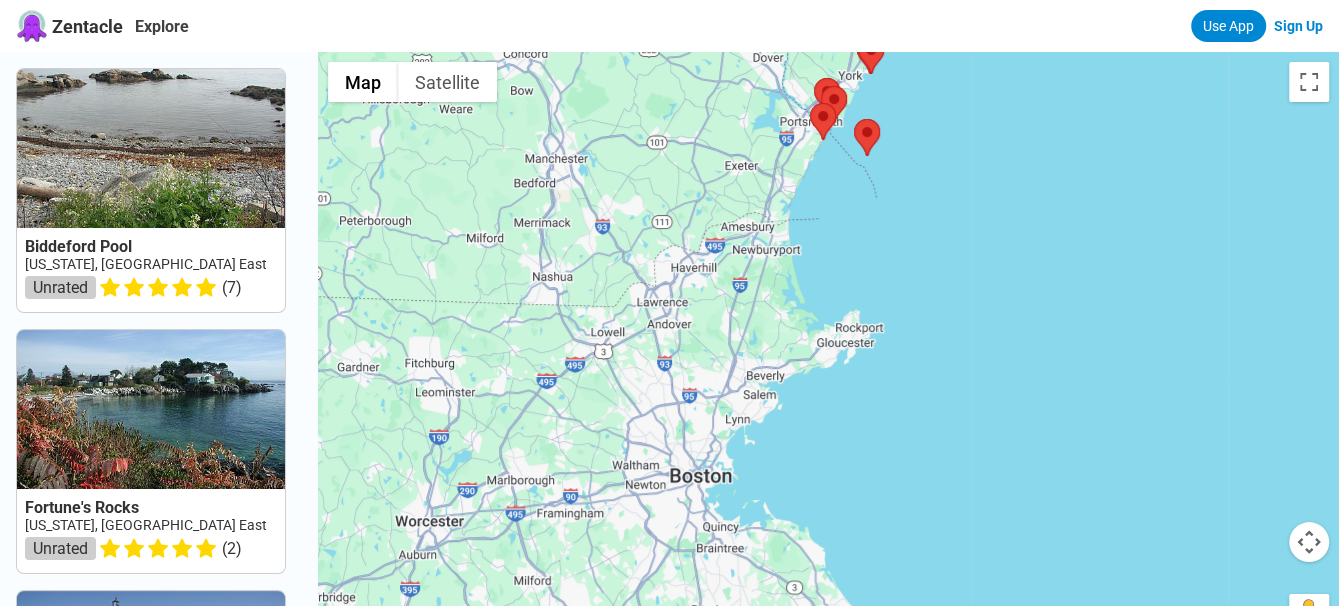 drag, startPoint x: 558, startPoint y: 523, endPoint x: 688, endPoint y: 95, distance: 447.3075 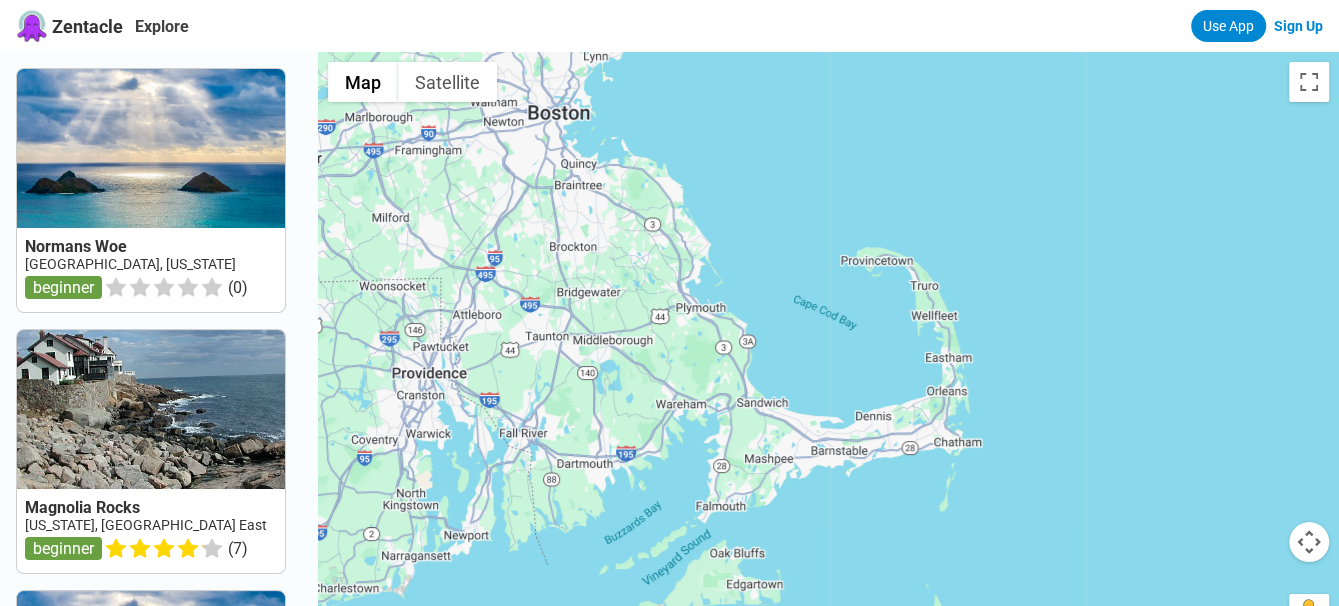 drag, startPoint x: 995, startPoint y: 447, endPoint x: 845, endPoint y: 82, distance: 394.62006 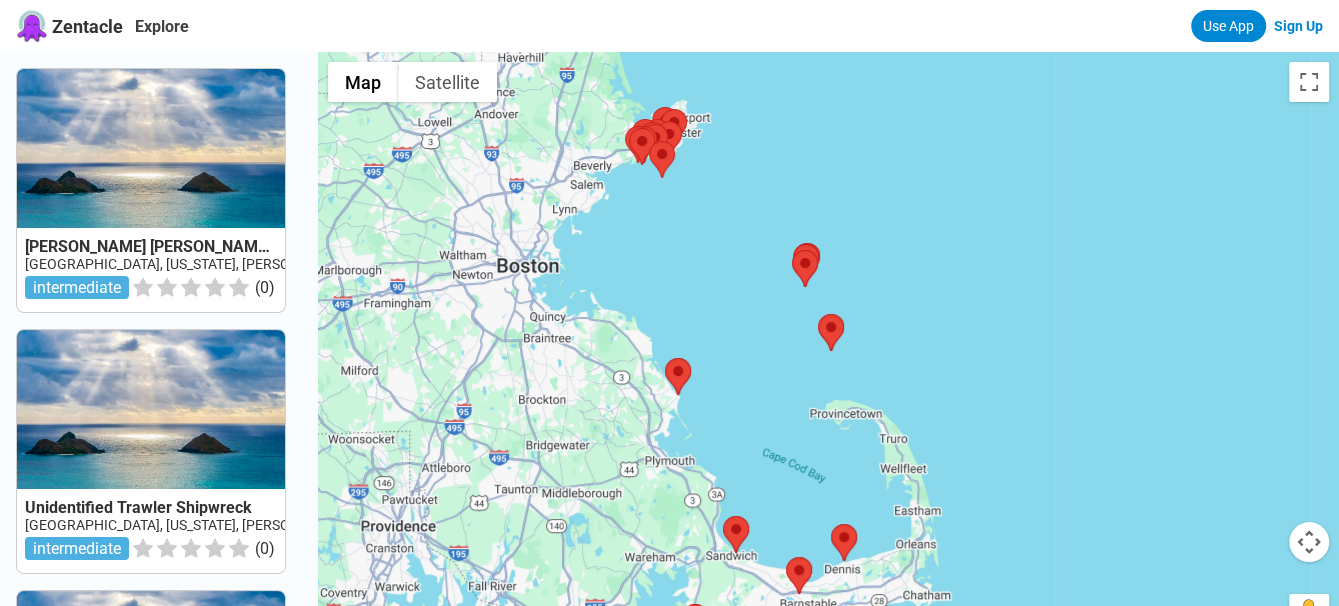 drag, startPoint x: 775, startPoint y: 281, endPoint x: 738, endPoint y: 343, distance: 72.20111 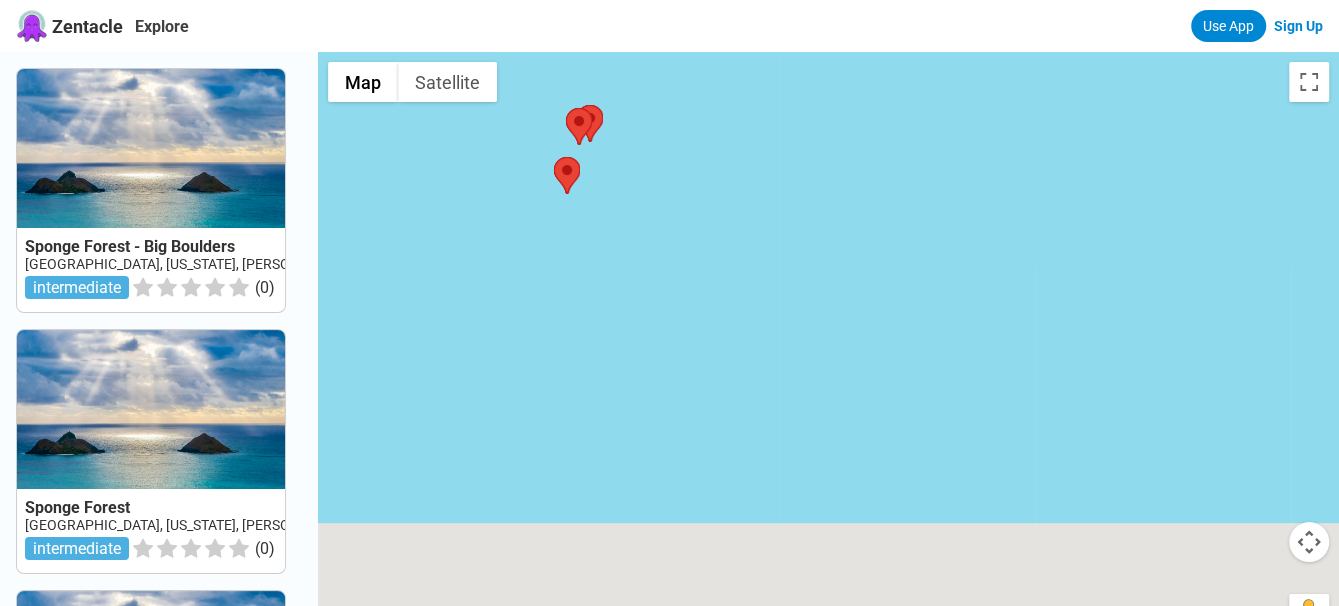 drag, startPoint x: 662, startPoint y: 450, endPoint x: 701, endPoint y: 162, distance: 290.62863 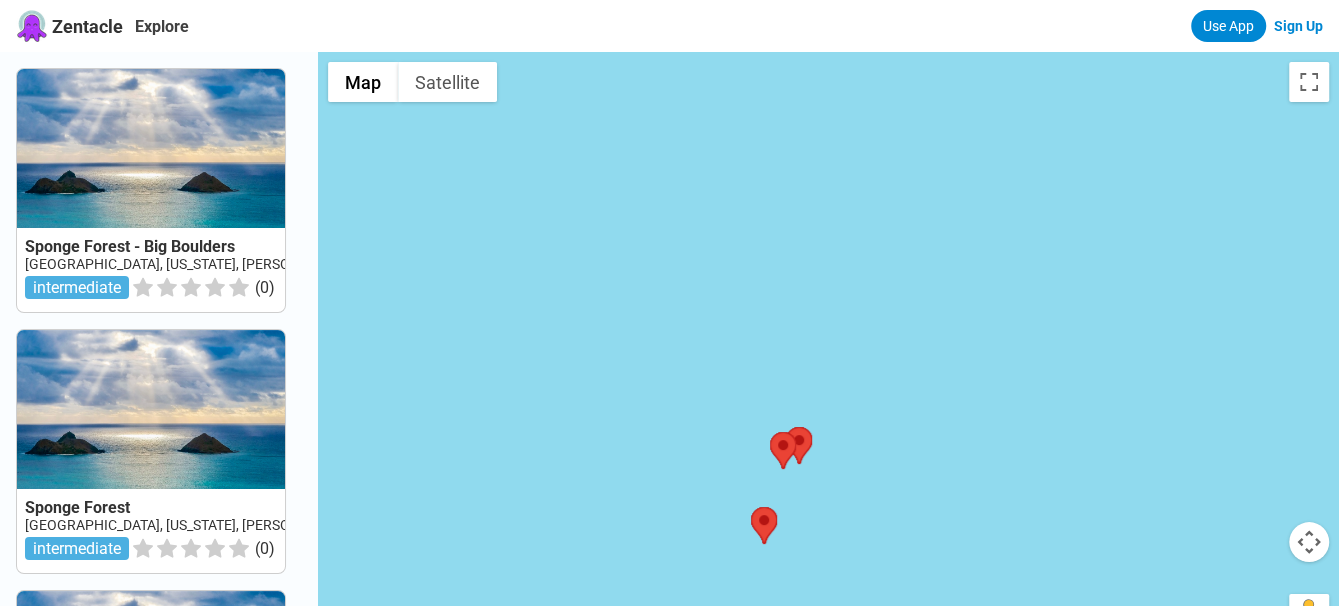 drag, startPoint x: 815, startPoint y: 433, endPoint x: 769, endPoint y: 274, distance: 165.52039 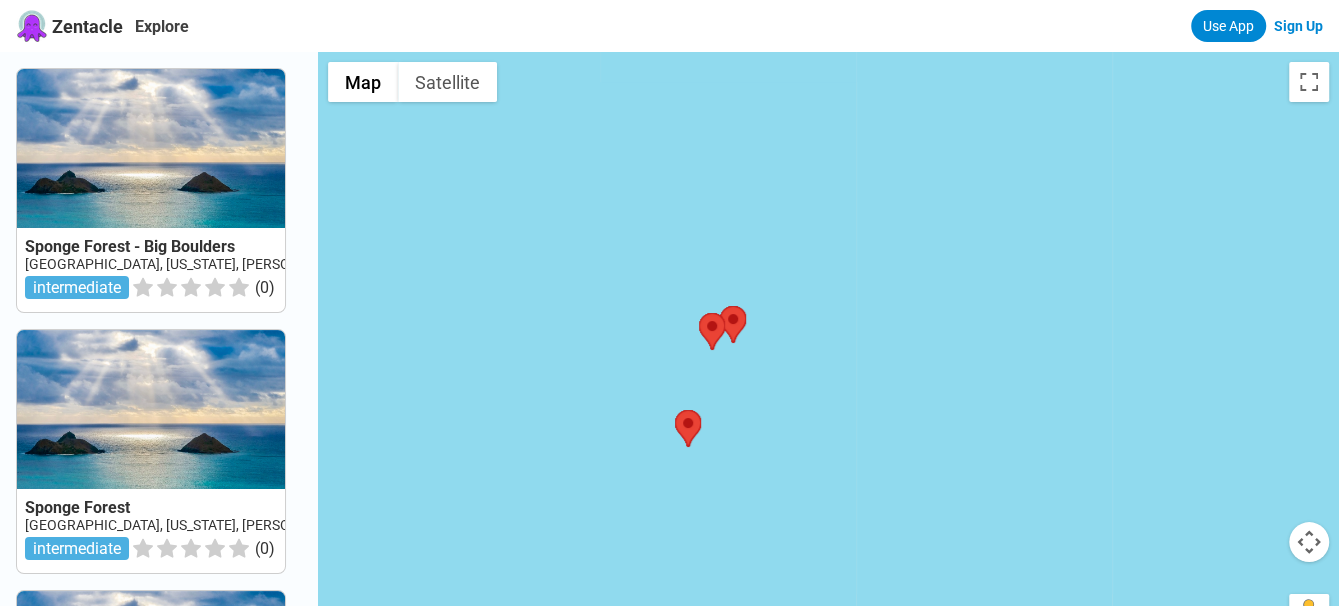drag, startPoint x: 832, startPoint y: 554, endPoint x: 774, endPoint y: 397, distance: 167.37085 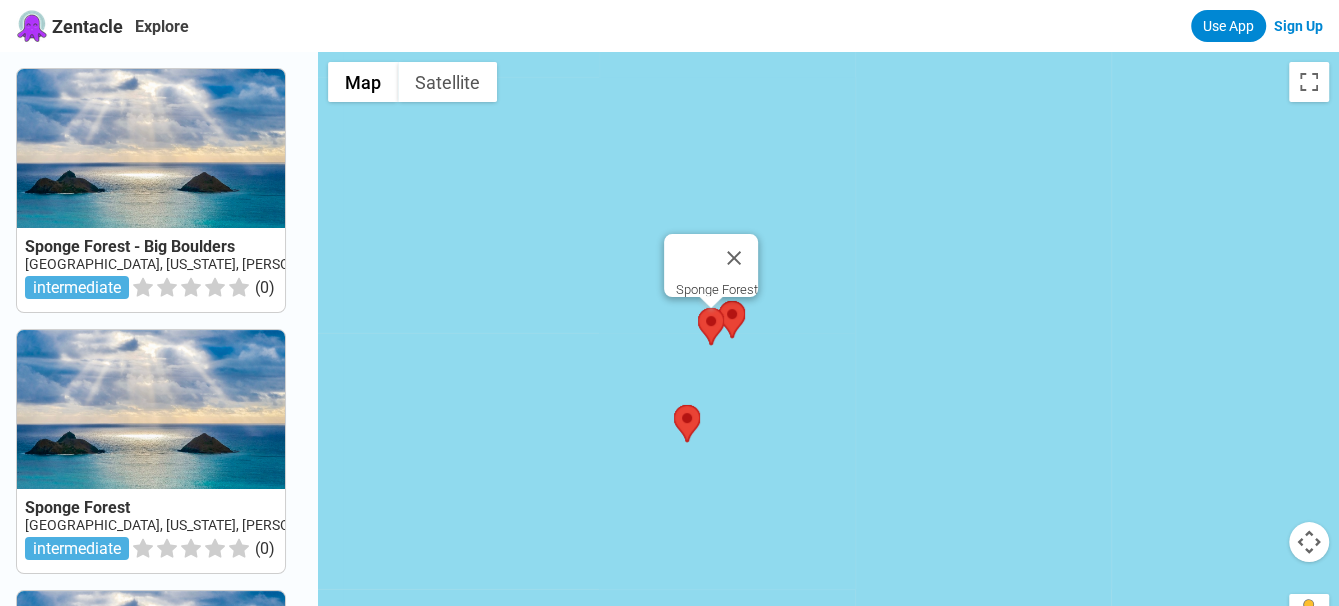 click at bounding box center (698, 308) 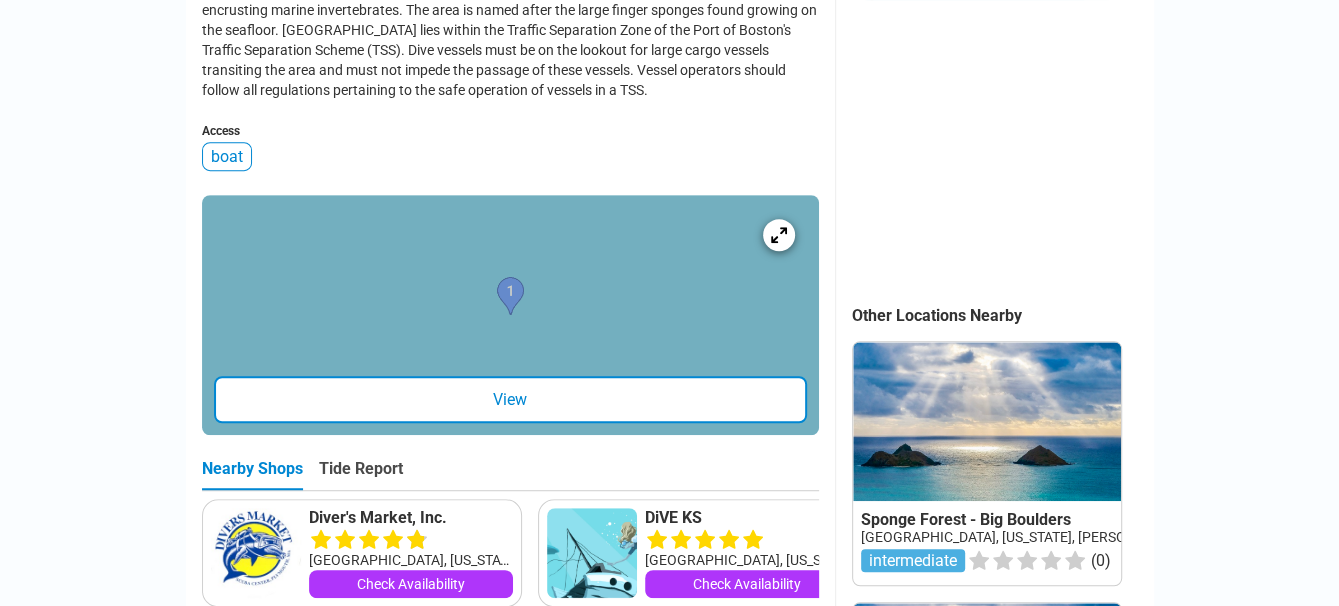 scroll, scrollTop: 628, scrollLeft: 0, axis: vertical 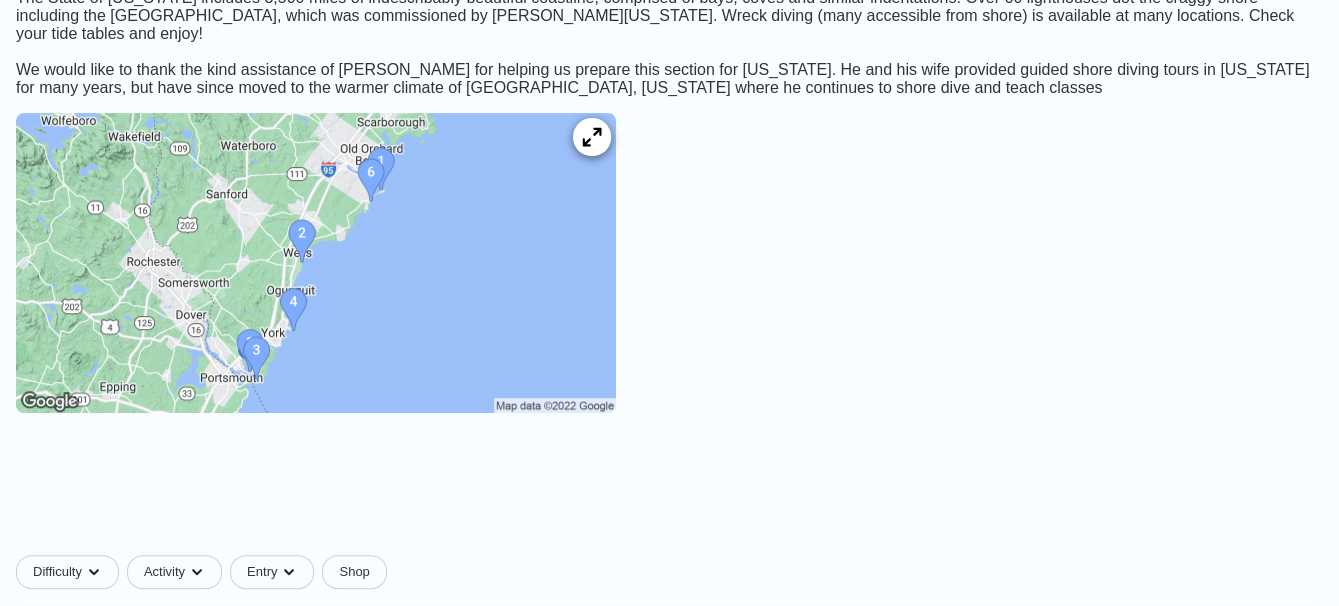 click 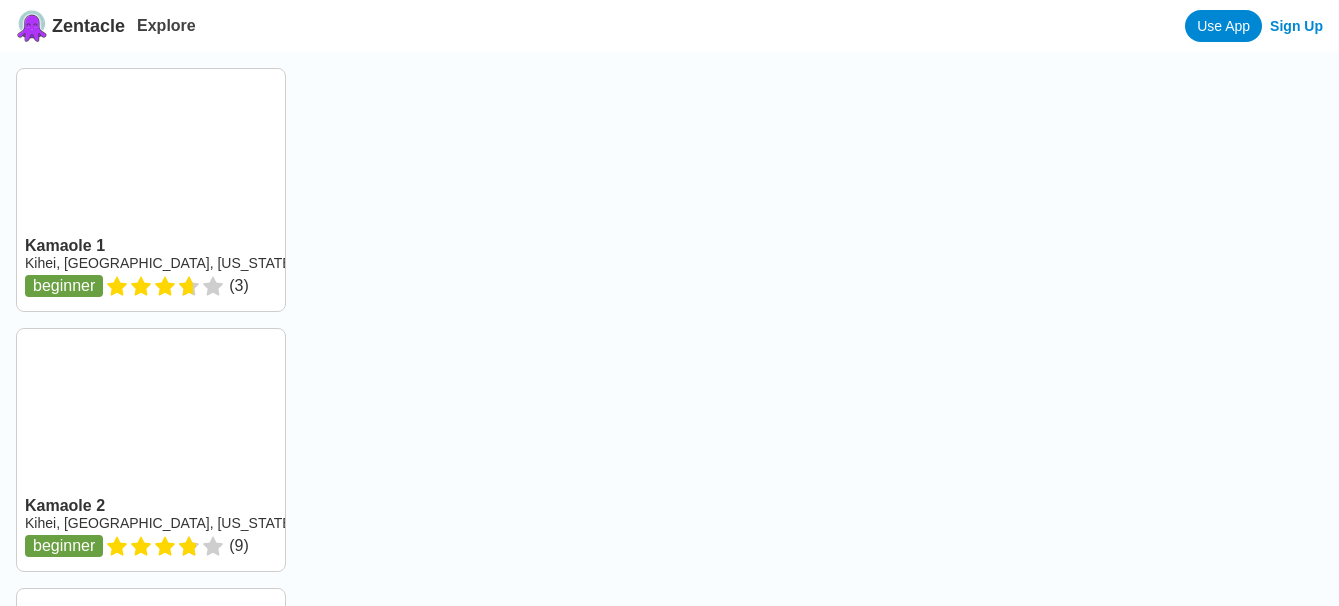 scroll, scrollTop: 0, scrollLeft: 0, axis: both 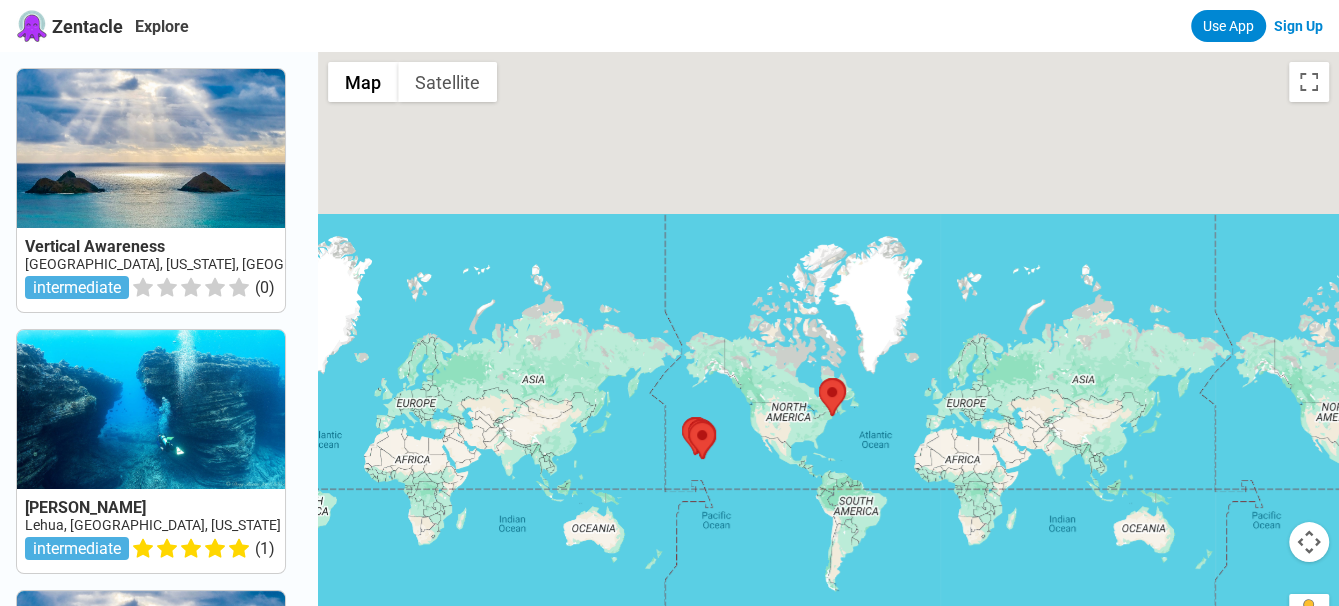drag, startPoint x: 1017, startPoint y: 476, endPoint x: 743, endPoint y: 491, distance: 274.41028 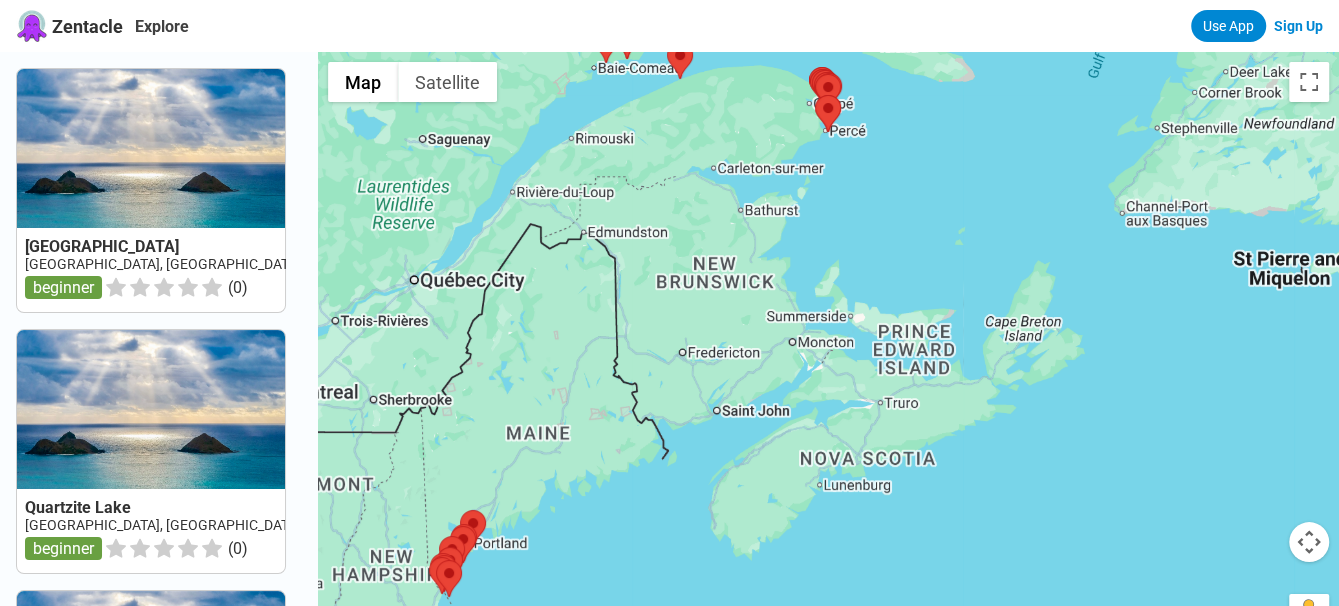 drag, startPoint x: 735, startPoint y: 513, endPoint x: 925, endPoint y: 326, distance: 266.5877 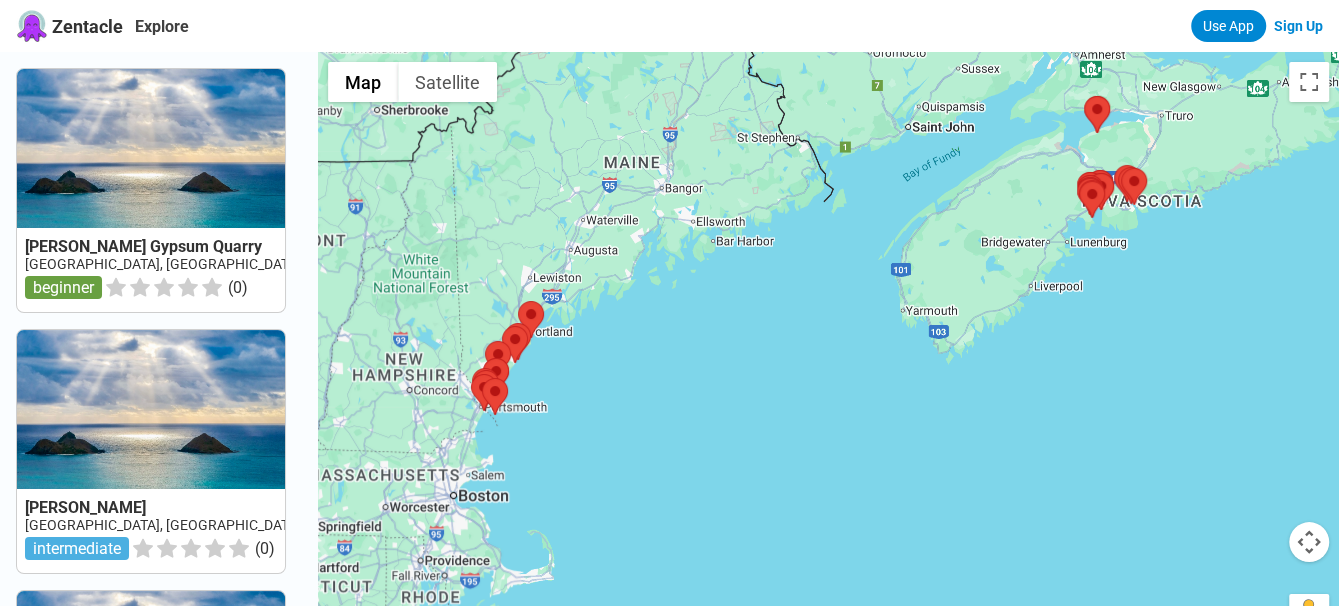 drag, startPoint x: 683, startPoint y: 477, endPoint x: 773, endPoint y: 109, distance: 378.8456 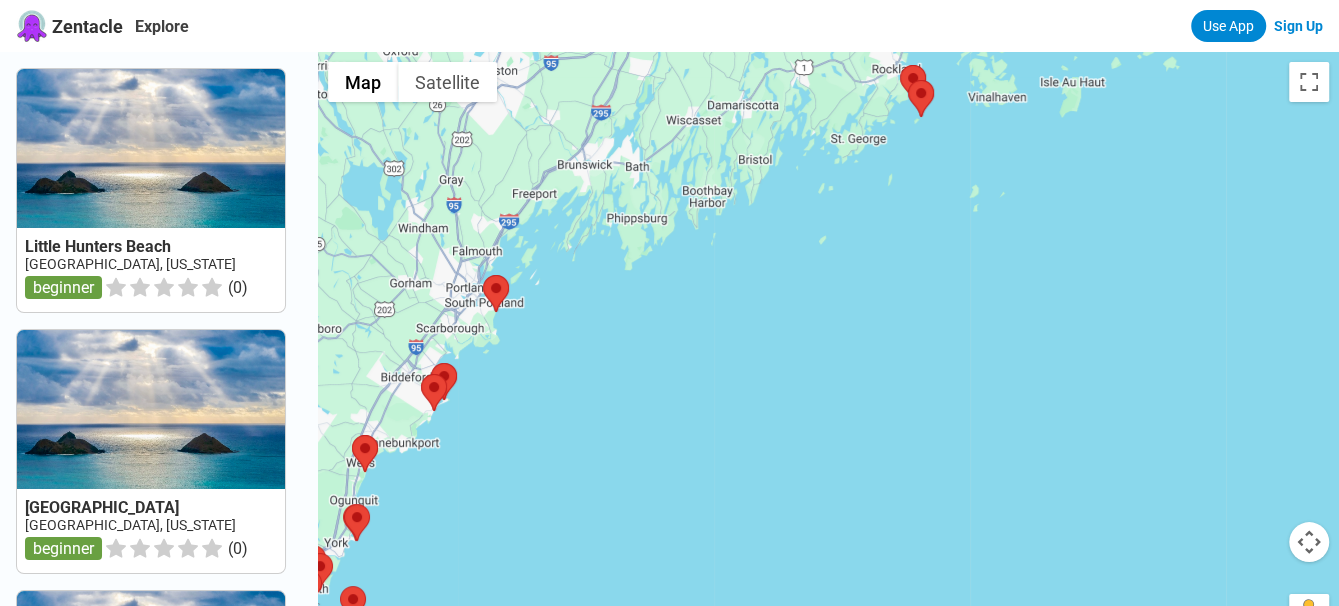 drag, startPoint x: 753, startPoint y: 459, endPoint x: 1090, endPoint y: 126, distance: 473.77 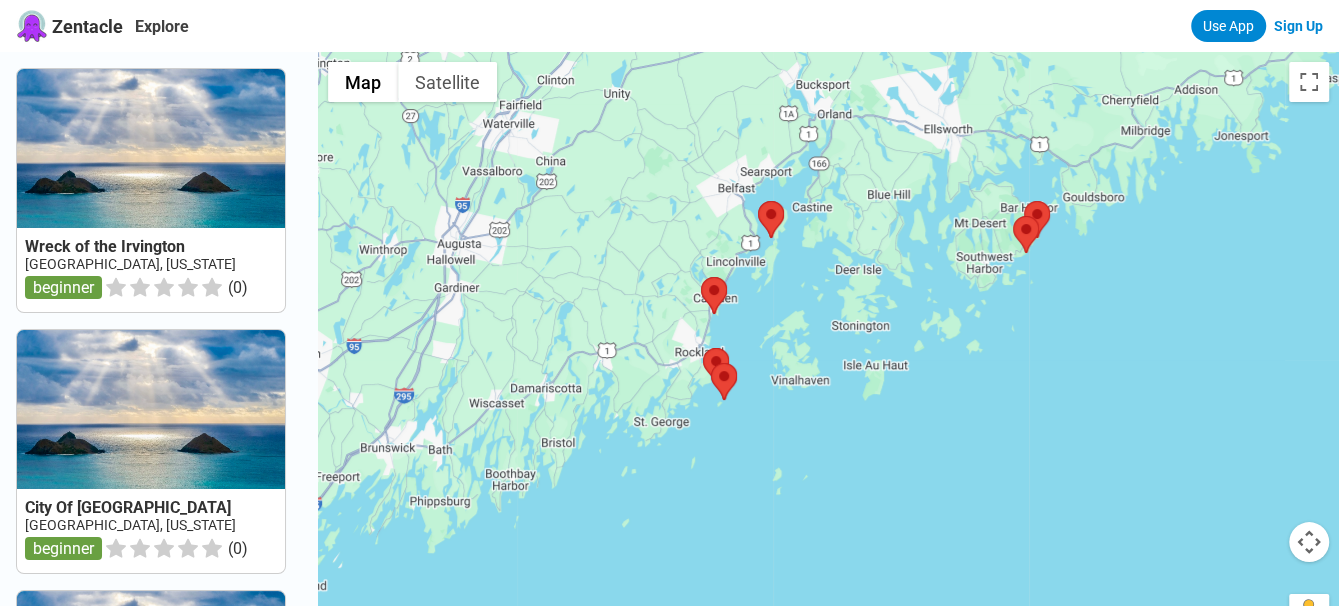 drag, startPoint x: 661, startPoint y: 250, endPoint x: 464, endPoint y: 540, distance: 350.5838 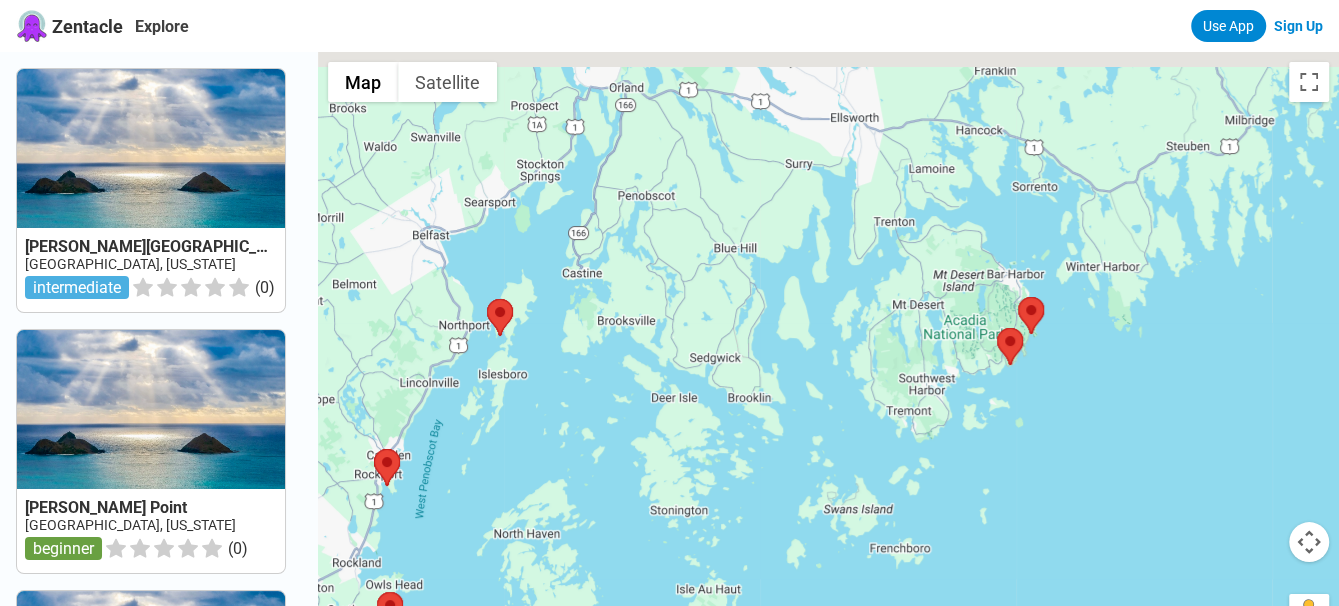 drag, startPoint x: 847, startPoint y: 264, endPoint x: 338, endPoint y: 538, distance: 578.0632 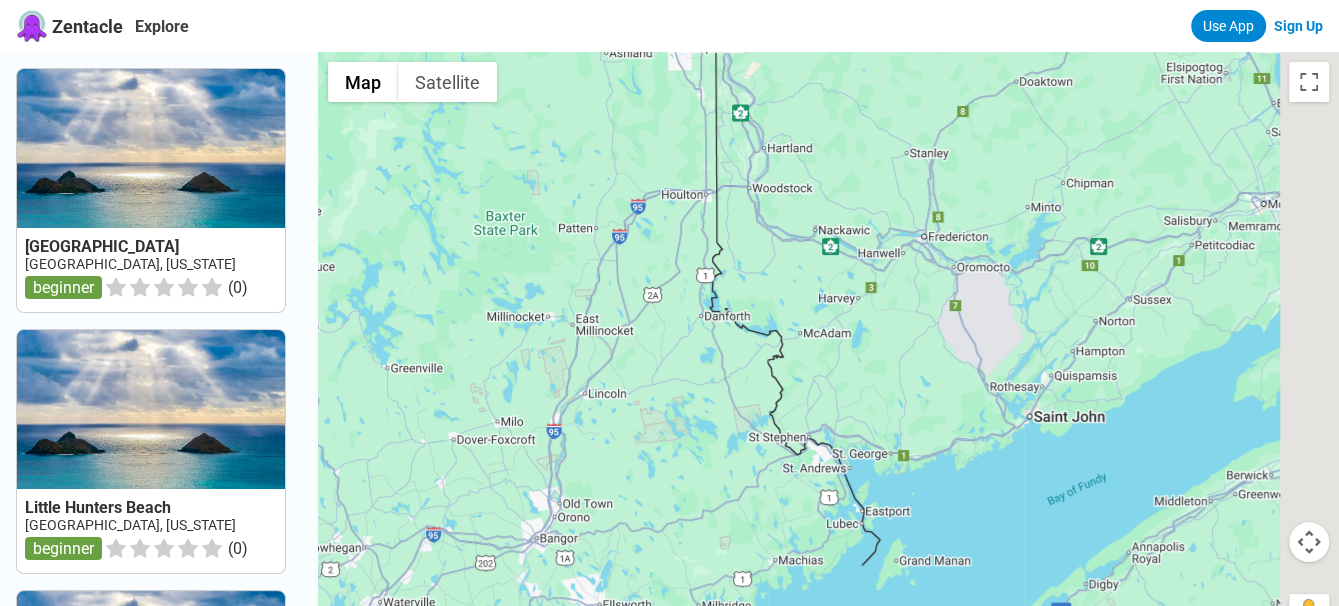 drag, startPoint x: 1028, startPoint y: 393, endPoint x: 889, endPoint y: 556, distance: 214.21951 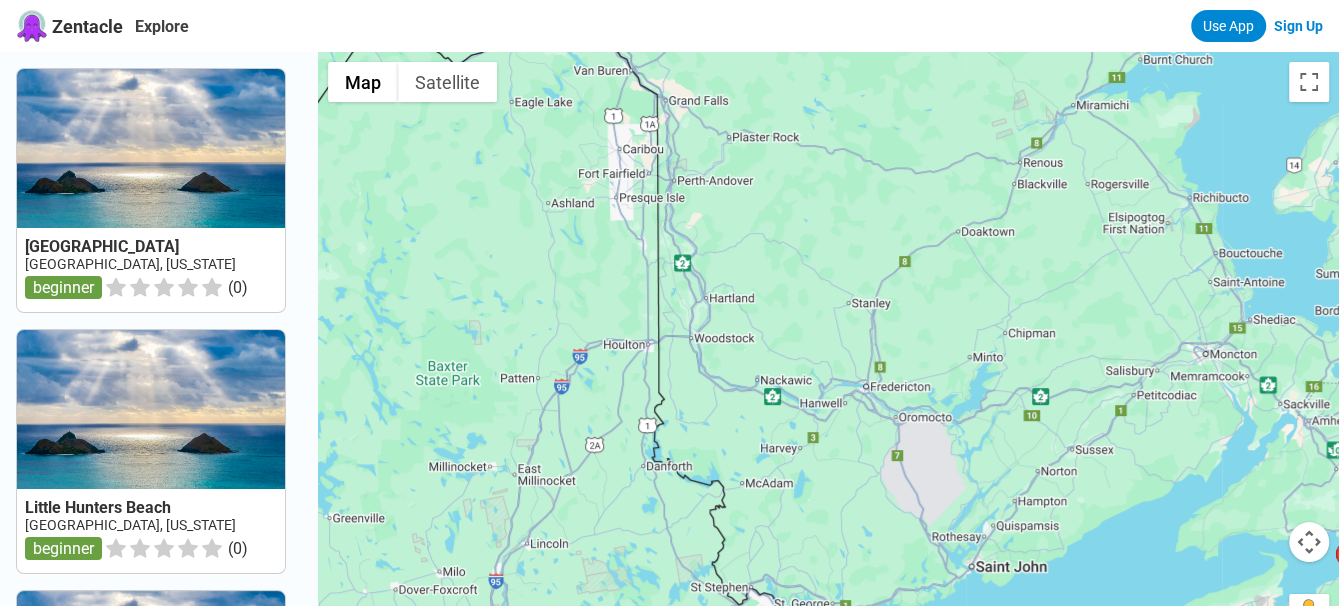 drag, startPoint x: 916, startPoint y: 181, endPoint x: 759, endPoint y: 524, distance: 377.22406 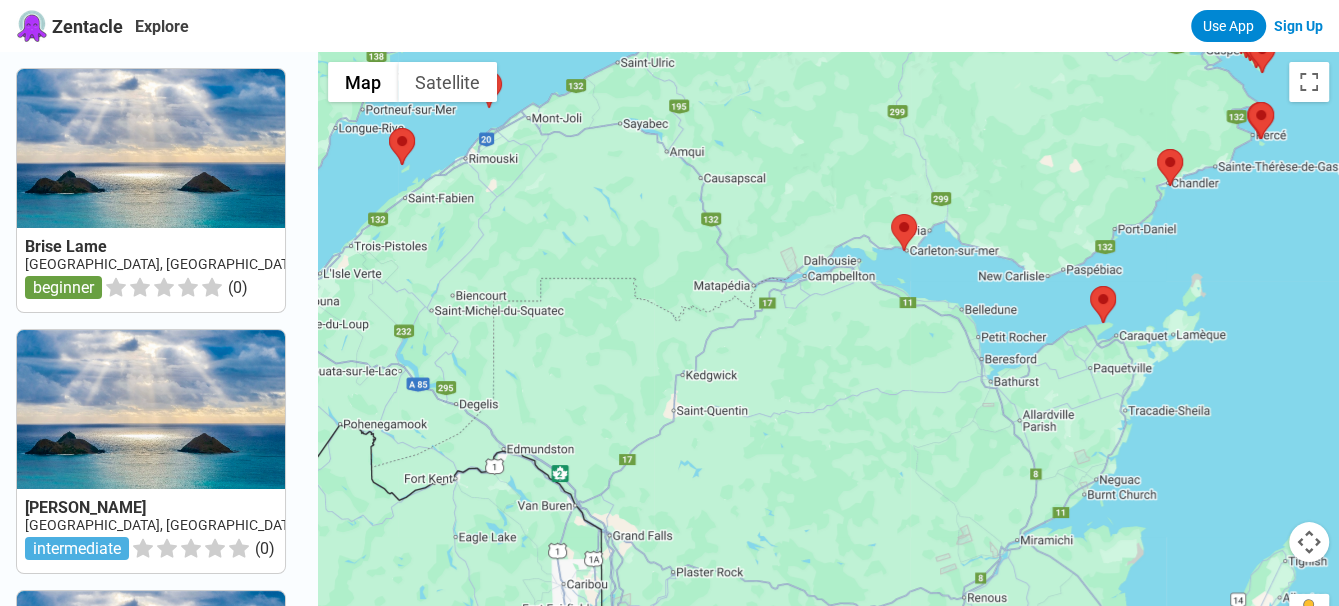 drag, startPoint x: 749, startPoint y: 121, endPoint x: 753, endPoint y: 415, distance: 294.02722 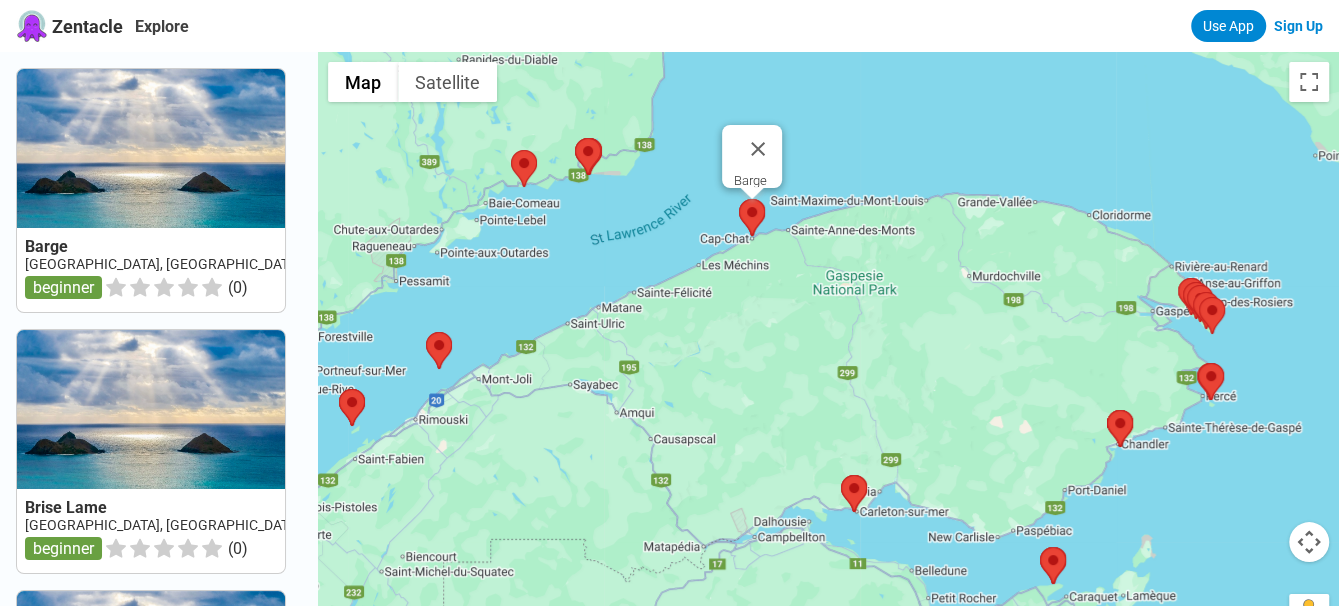 click at bounding box center [739, 199] 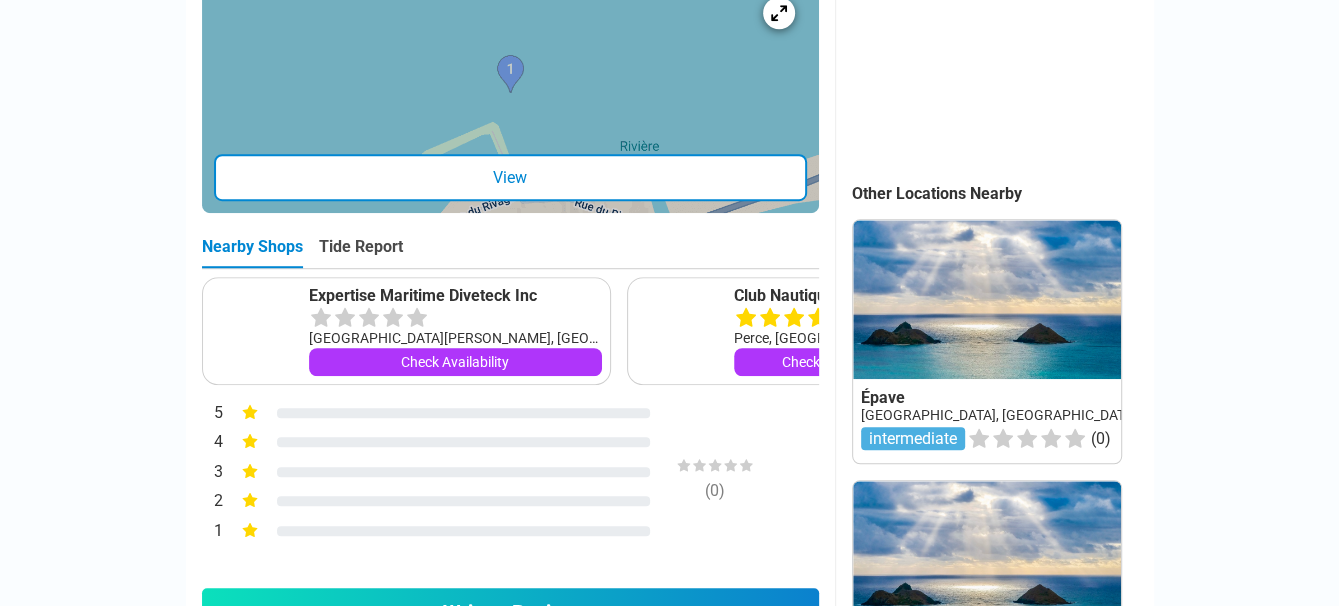 scroll, scrollTop: 800, scrollLeft: 0, axis: vertical 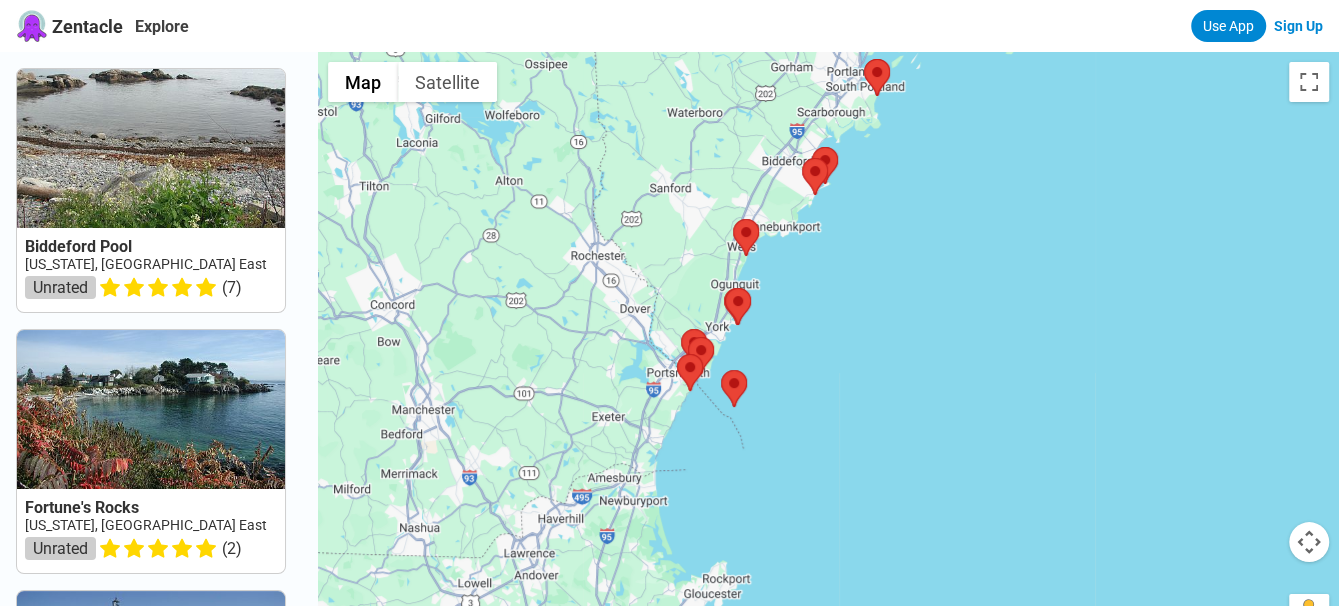 drag, startPoint x: 916, startPoint y: 545, endPoint x: 897, endPoint y: 343, distance: 202.8916 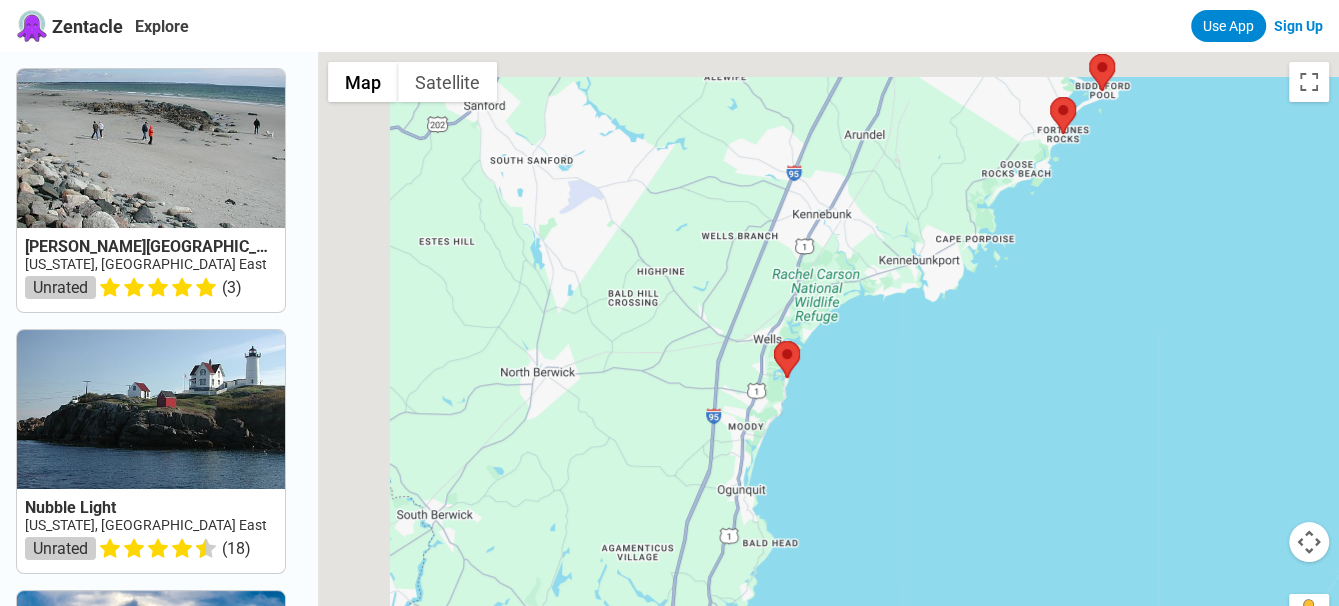drag, startPoint x: 598, startPoint y: 214, endPoint x: 888, endPoint y: 419, distance: 355.1408 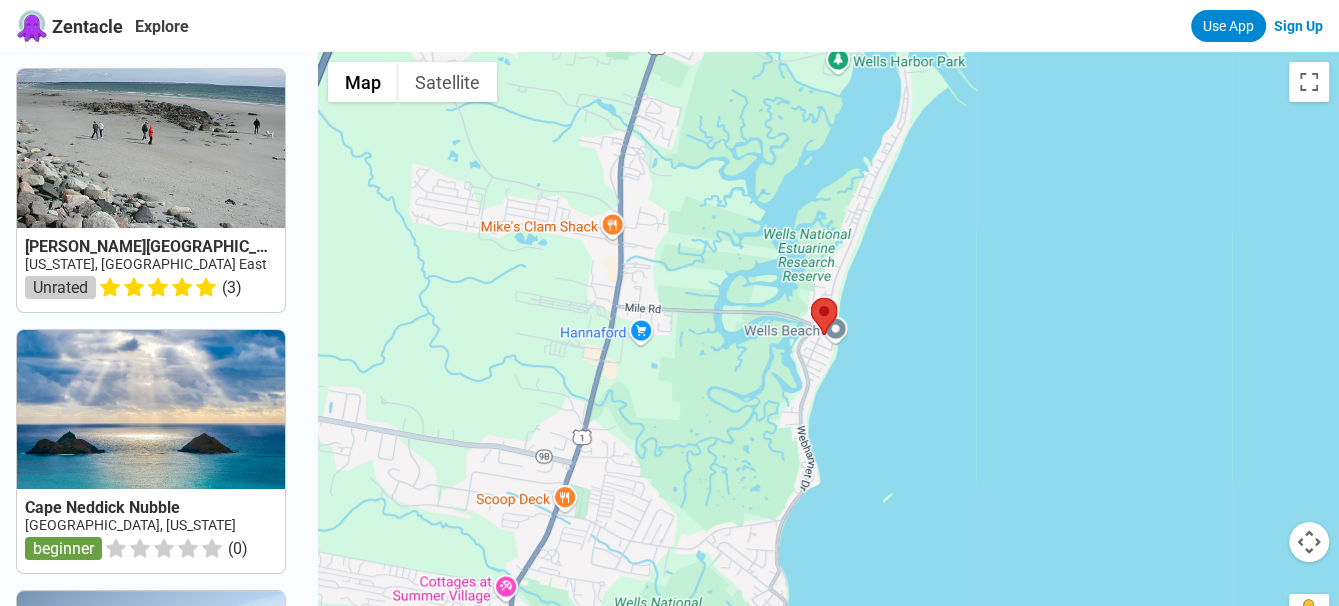 drag, startPoint x: 888, startPoint y: 472, endPoint x: 920, endPoint y: 305, distance: 170.03824 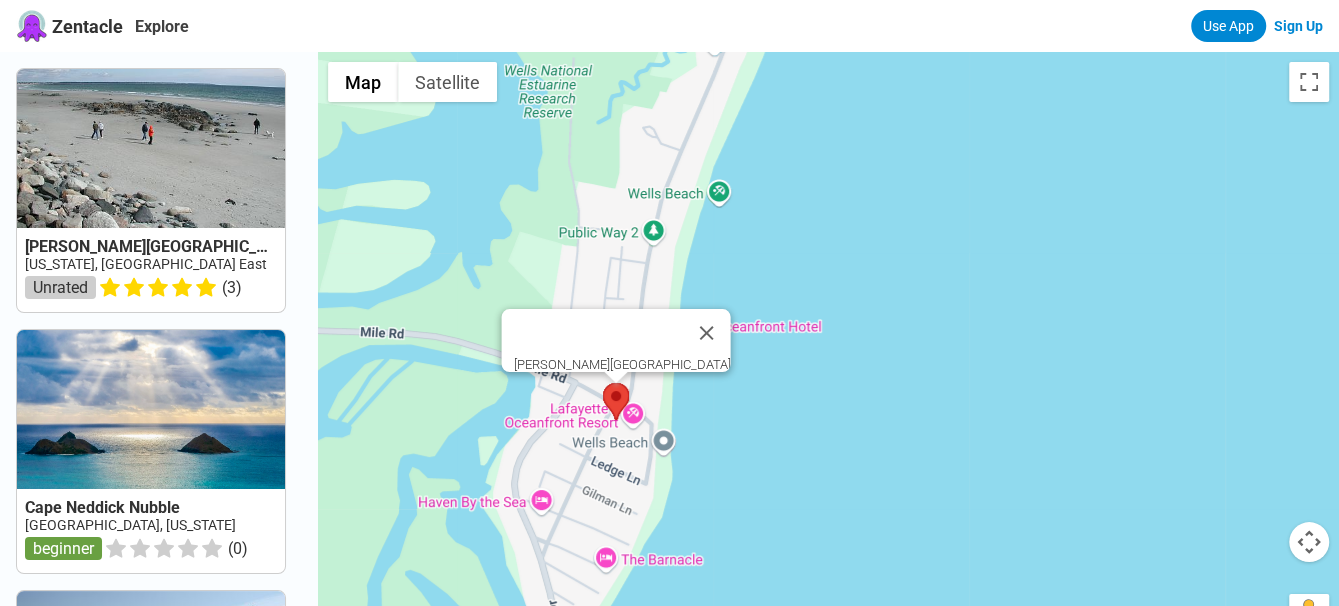 click at bounding box center [603, 383] 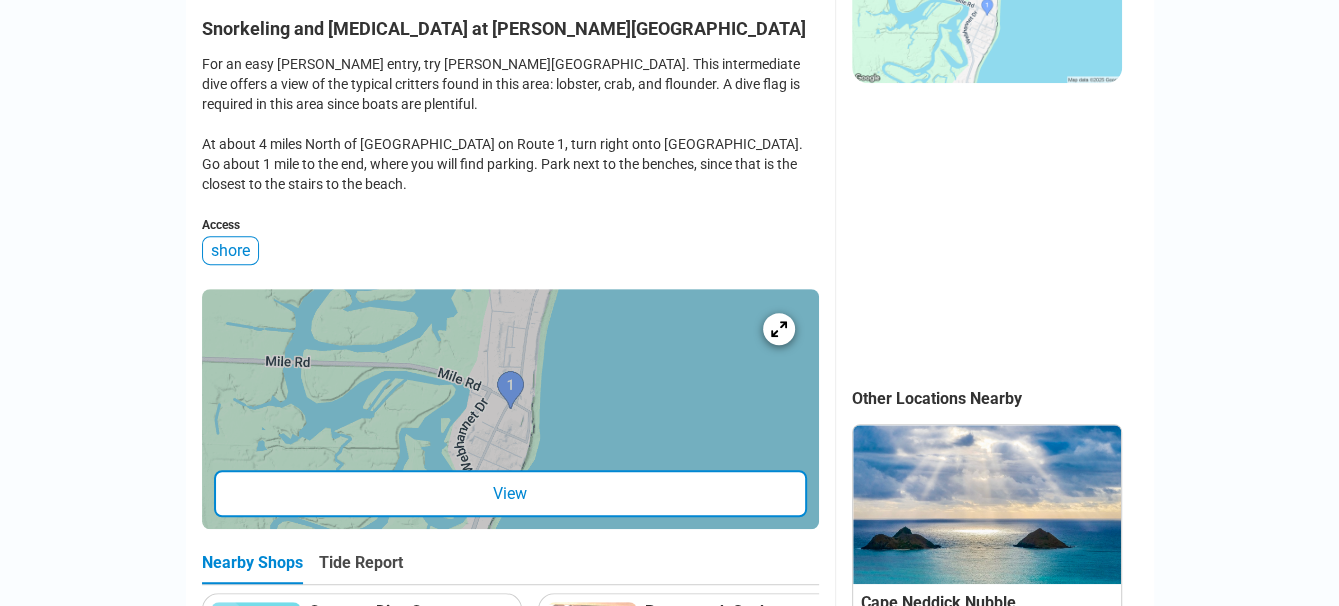 scroll, scrollTop: 593, scrollLeft: 0, axis: vertical 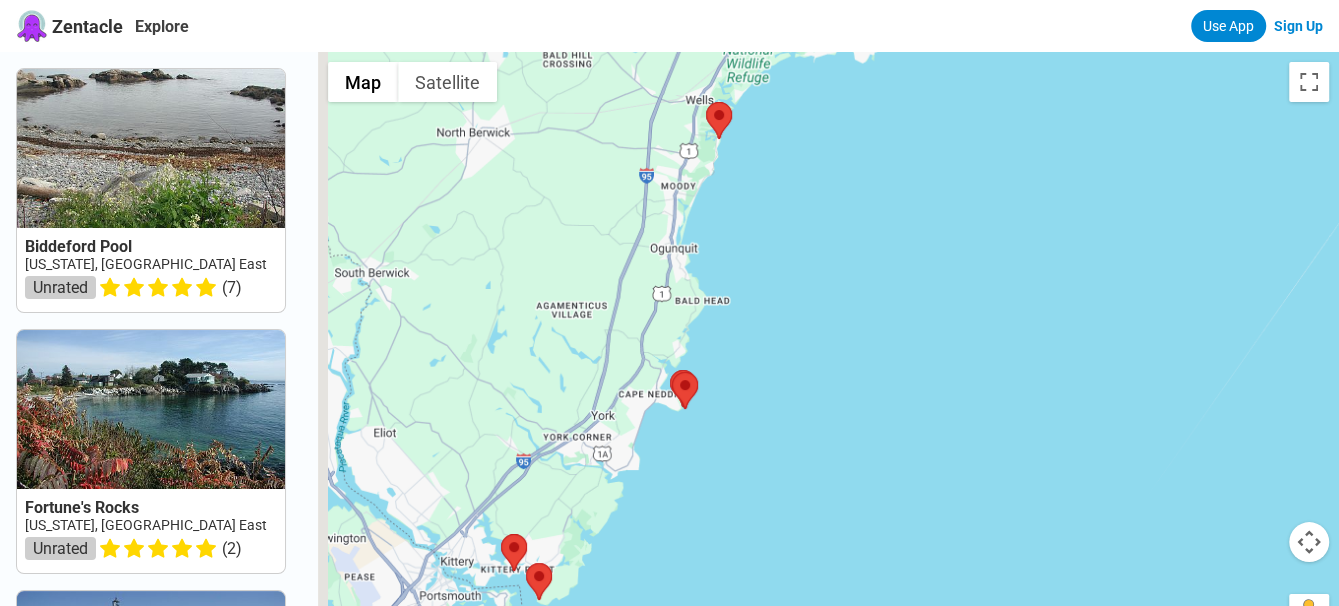 drag, startPoint x: 779, startPoint y: 509, endPoint x: 1051, endPoint y: 86, distance: 502.90457 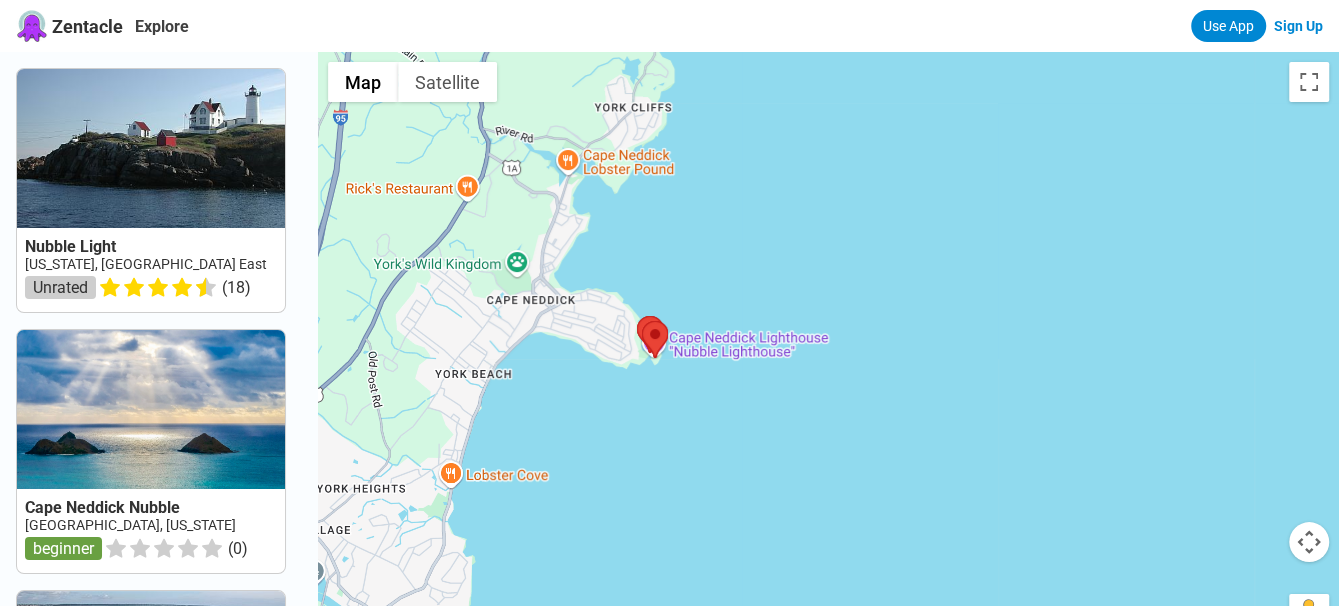 drag, startPoint x: 545, startPoint y: 473, endPoint x: 878, endPoint y: 262, distance: 394.22076 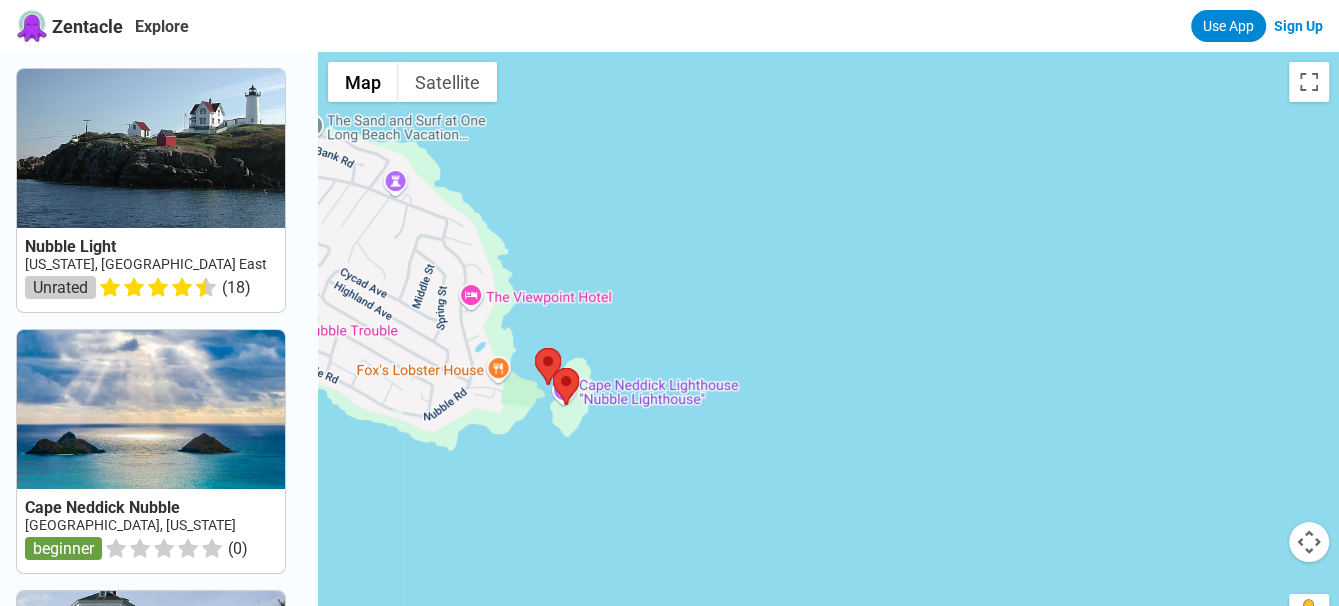 drag, startPoint x: 574, startPoint y: 526, endPoint x: 651, endPoint y: 422, distance: 129.40247 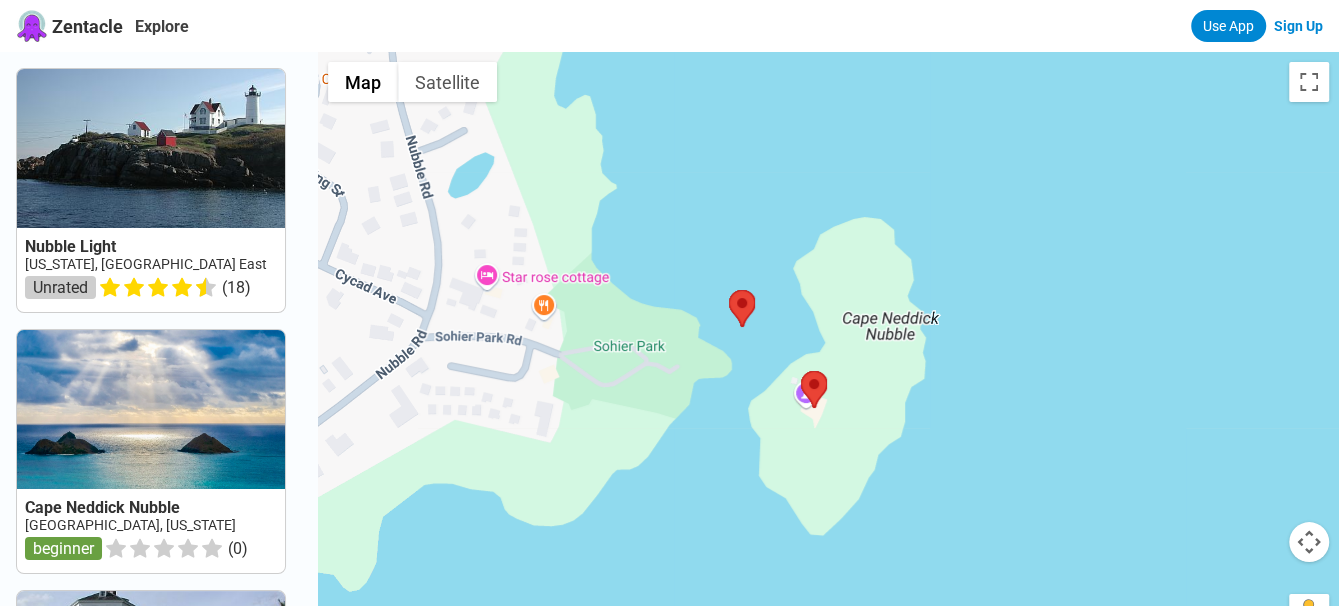 drag, startPoint x: 462, startPoint y: 303, endPoint x: 872, endPoint y: 512, distance: 460.1967 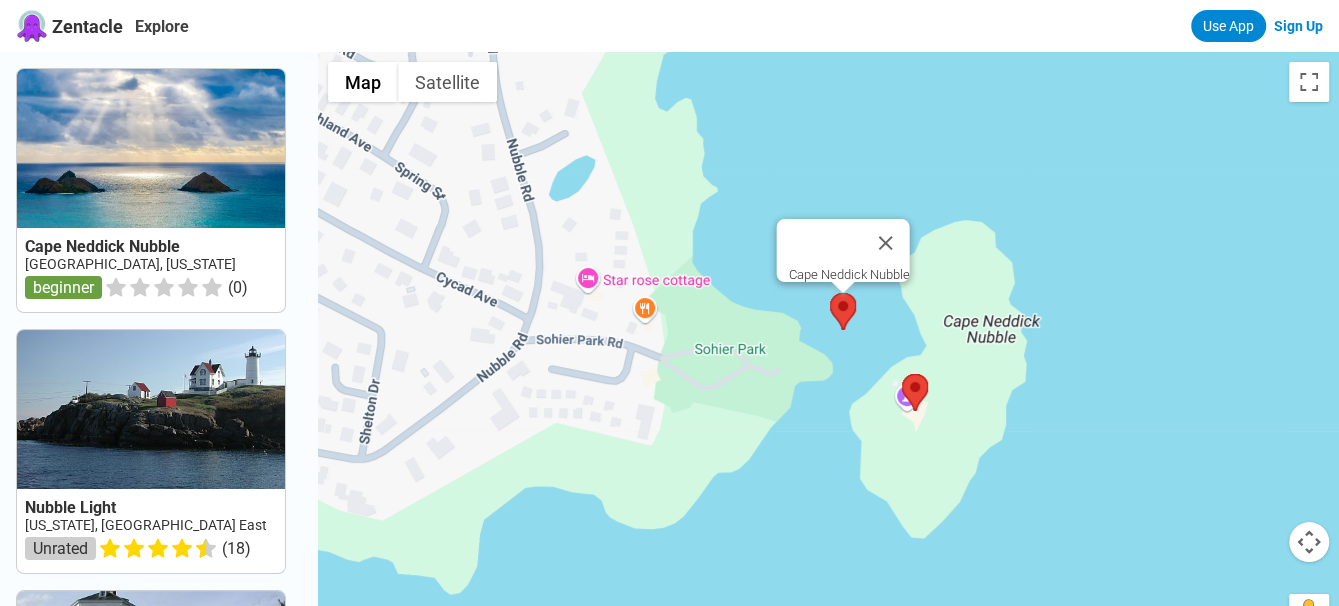 click at bounding box center (830, 293) 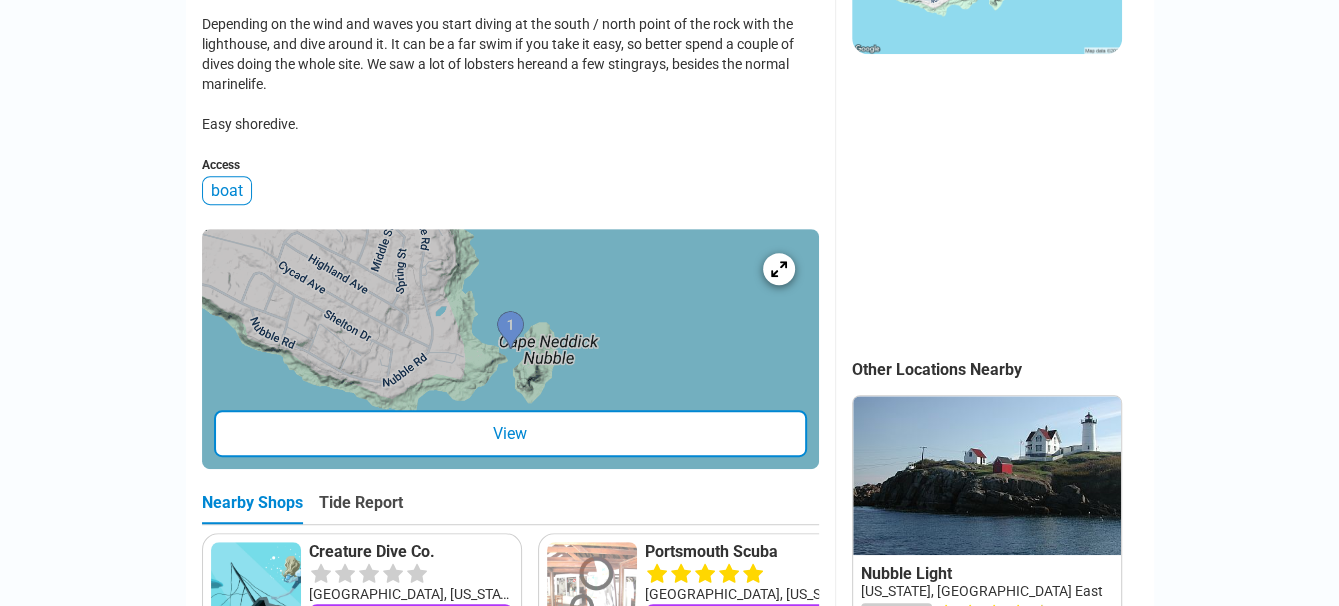 scroll, scrollTop: 622, scrollLeft: 0, axis: vertical 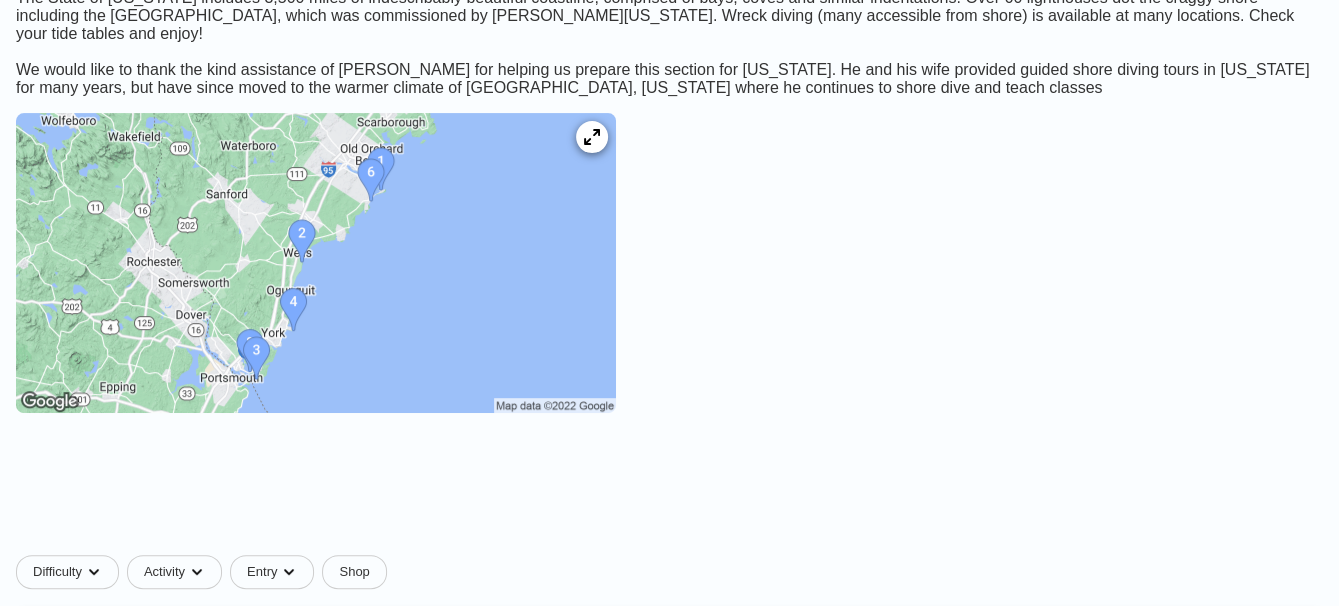 click at bounding box center [316, 263] 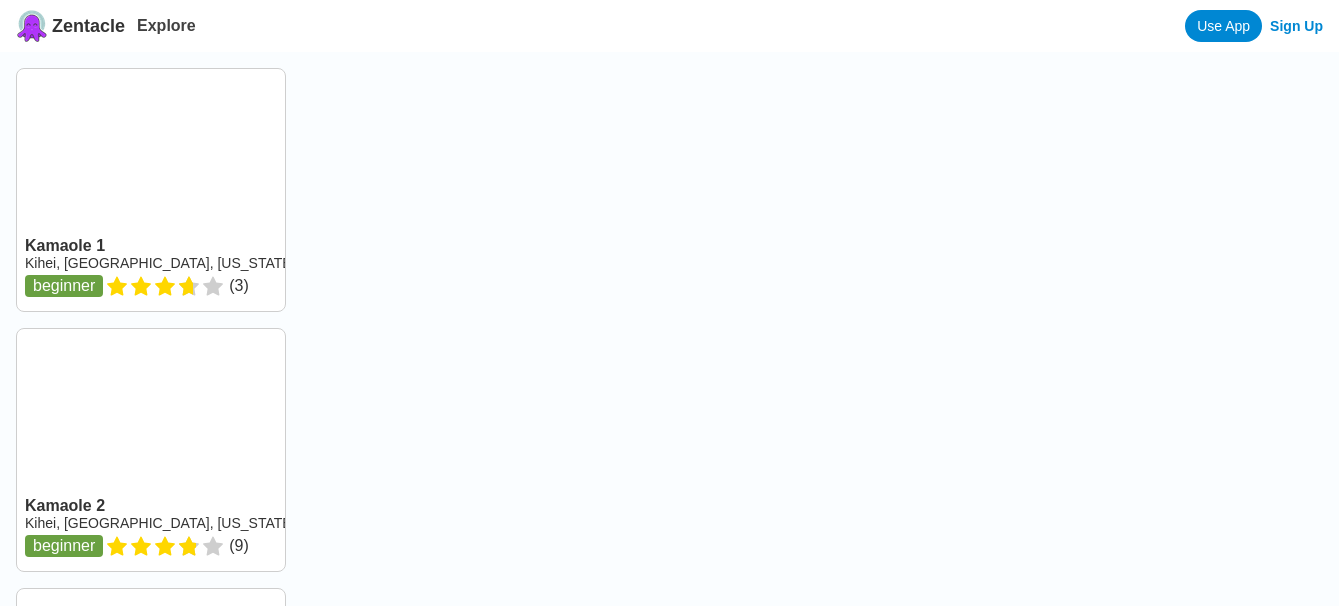 scroll, scrollTop: 0, scrollLeft: 0, axis: both 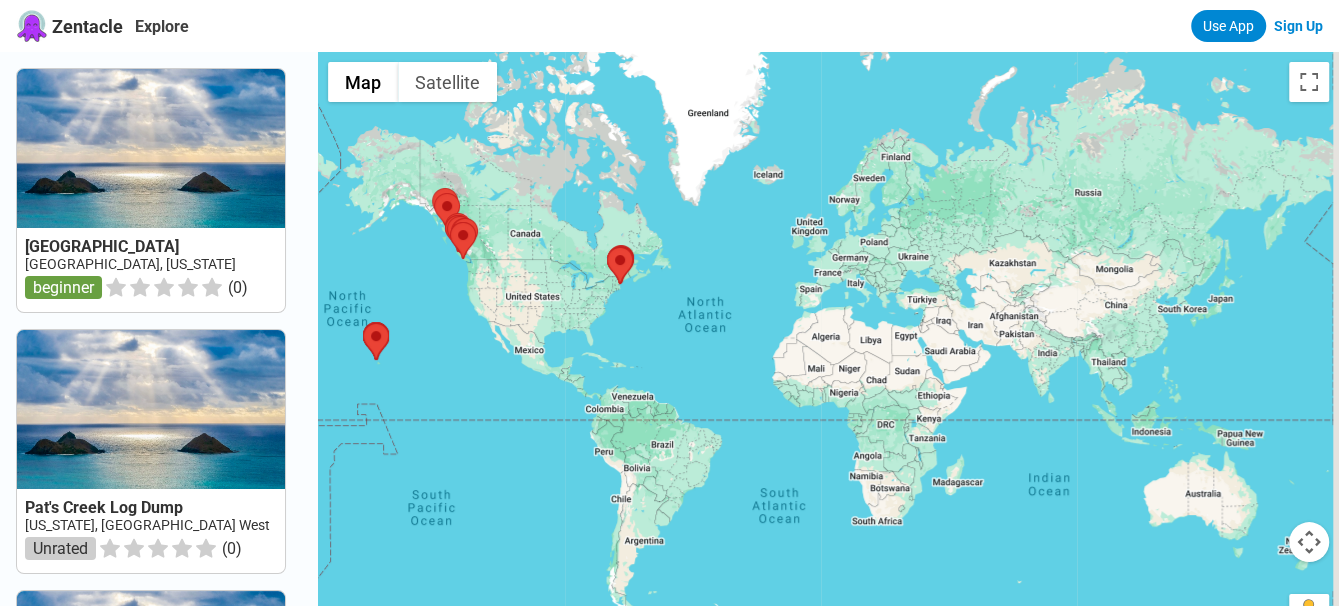 drag, startPoint x: 1046, startPoint y: 417, endPoint x: 640, endPoint y: 312, distance: 419.35785 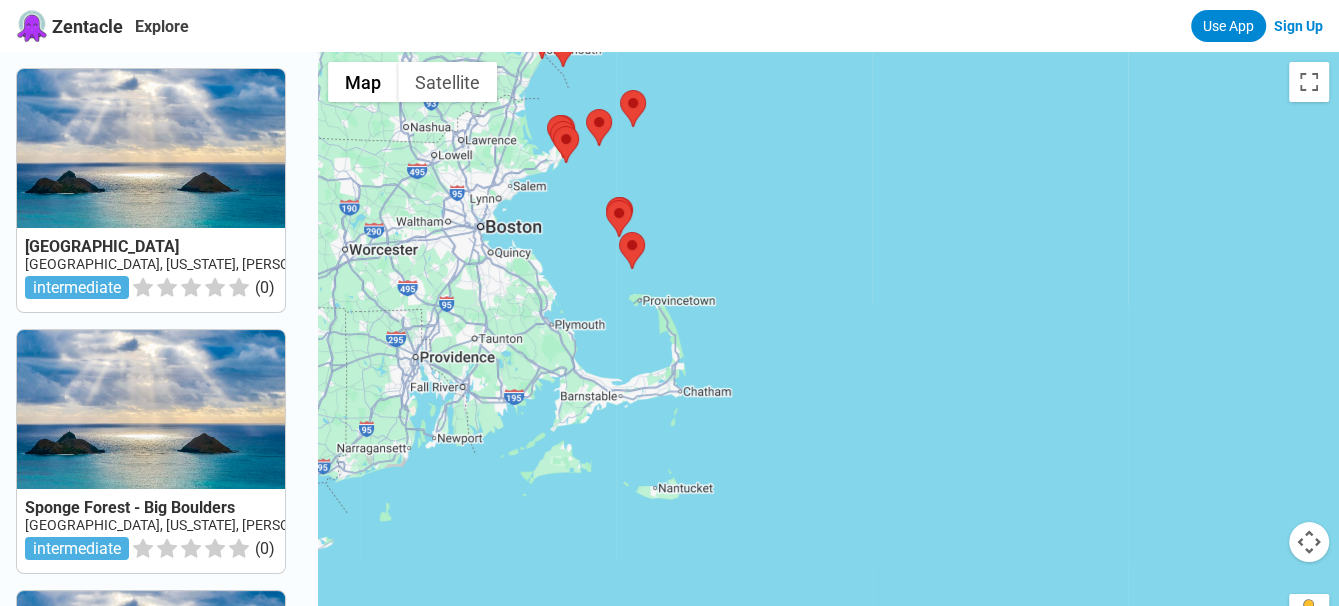 drag, startPoint x: 639, startPoint y: 448, endPoint x: 586, endPoint y: 243, distance: 211.7404 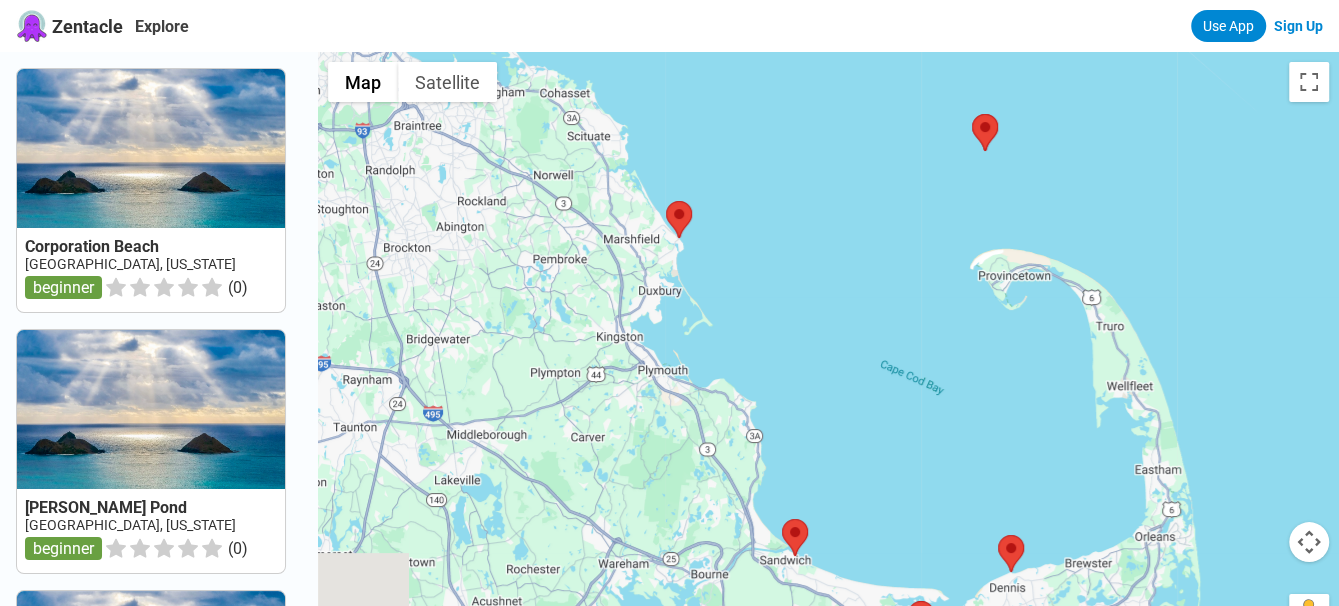 drag, startPoint x: 702, startPoint y: 345, endPoint x: 874, endPoint y: 523, distance: 247.52374 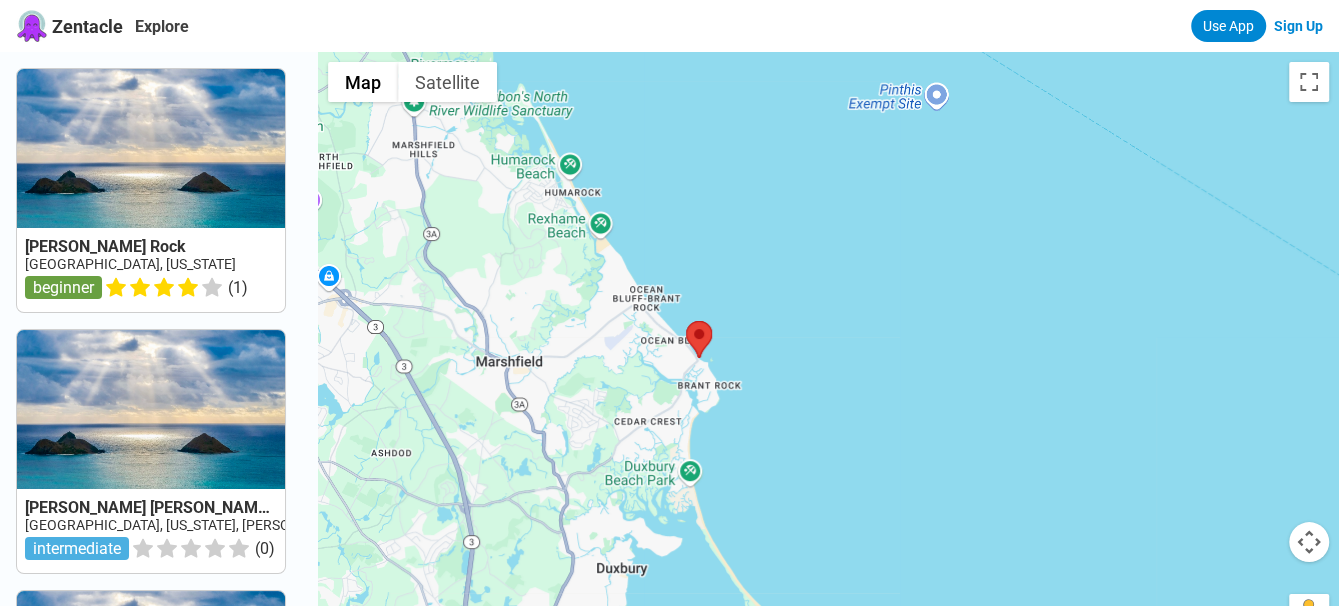 drag, startPoint x: 597, startPoint y: 247, endPoint x: 756, endPoint y: 329, distance: 178.89941 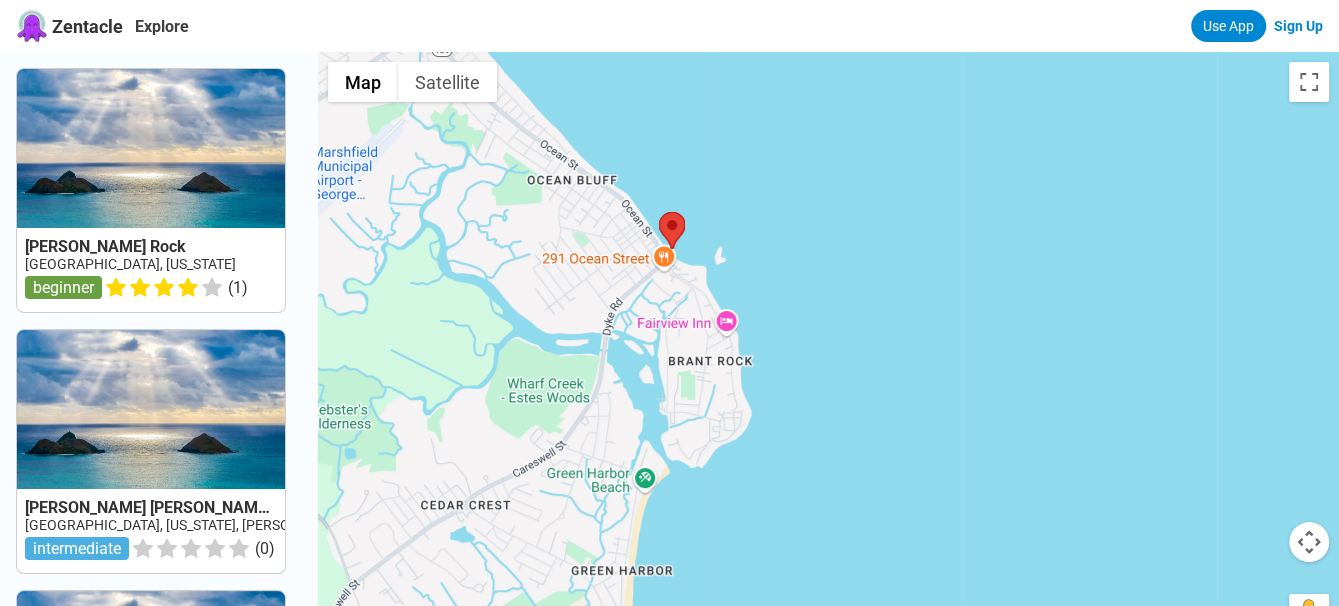 drag, startPoint x: 702, startPoint y: 422, endPoint x: 825, endPoint y: 224, distance: 233.0944 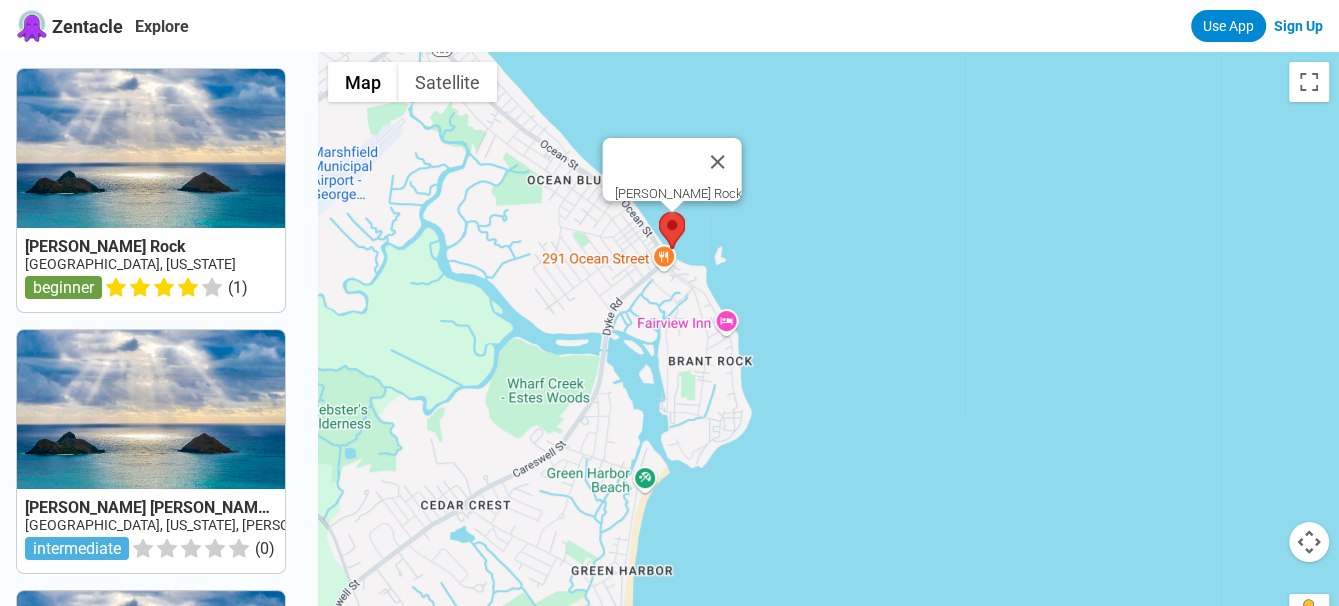 click at bounding box center (659, 212) 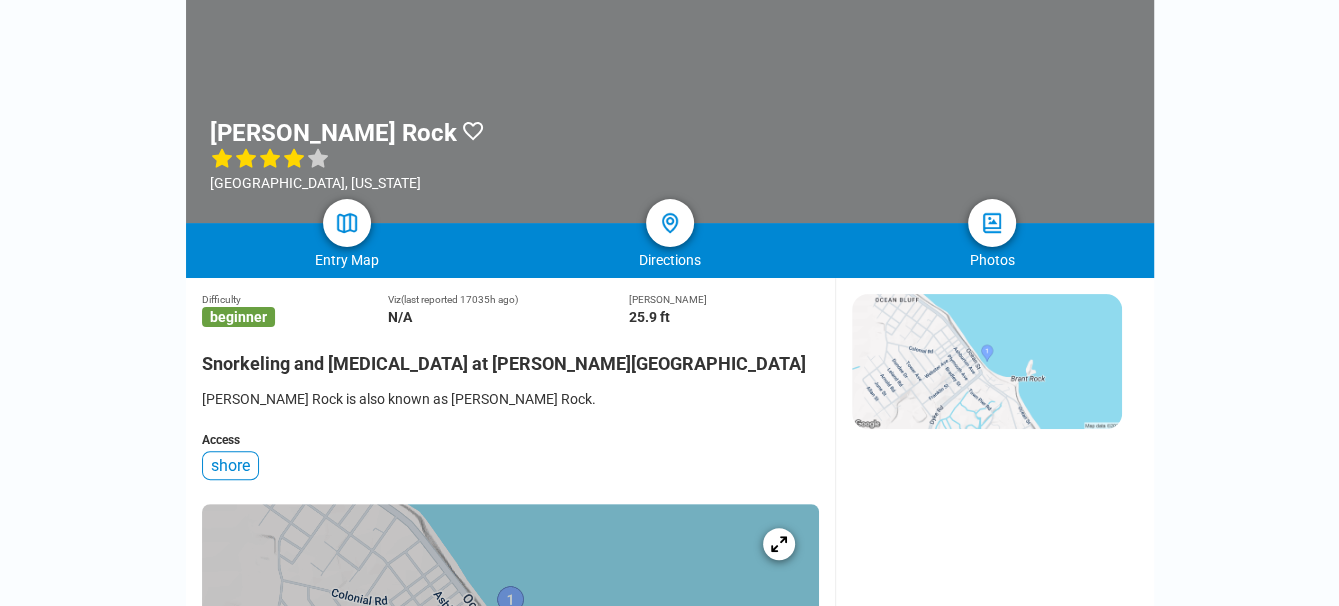 scroll, scrollTop: 192, scrollLeft: 0, axis: vertical 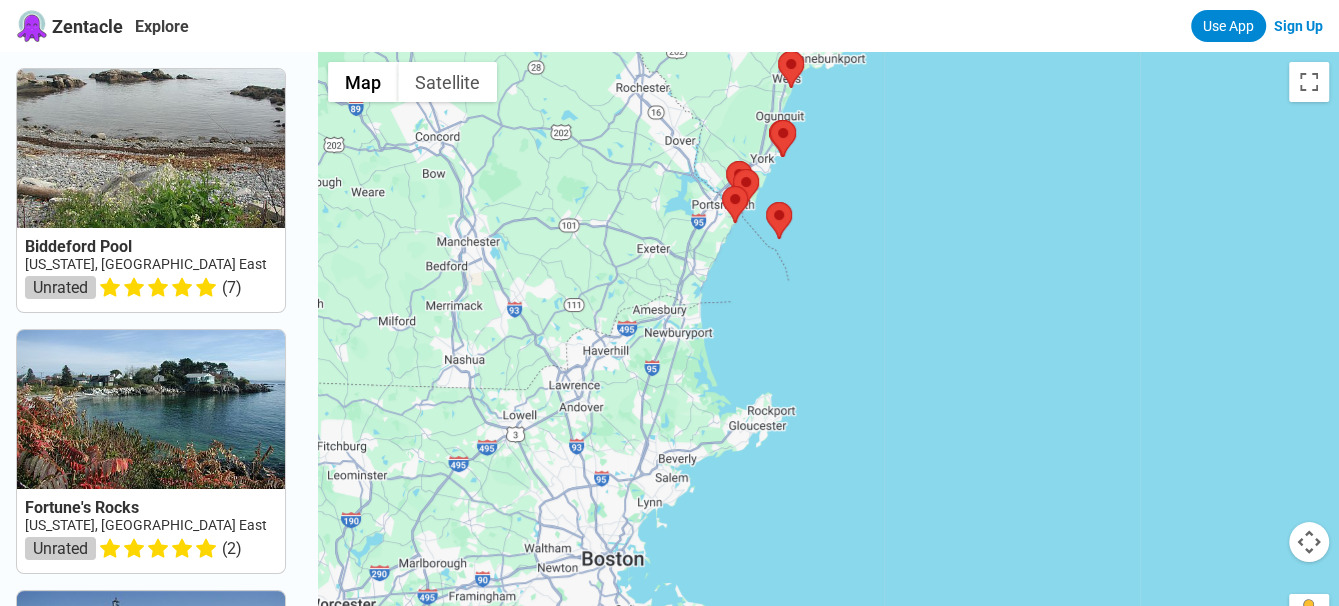 drag, startPoint x: 815, startPoint y: 500, endPoint x: 850, endPoint y: 159, distance: 342.79147 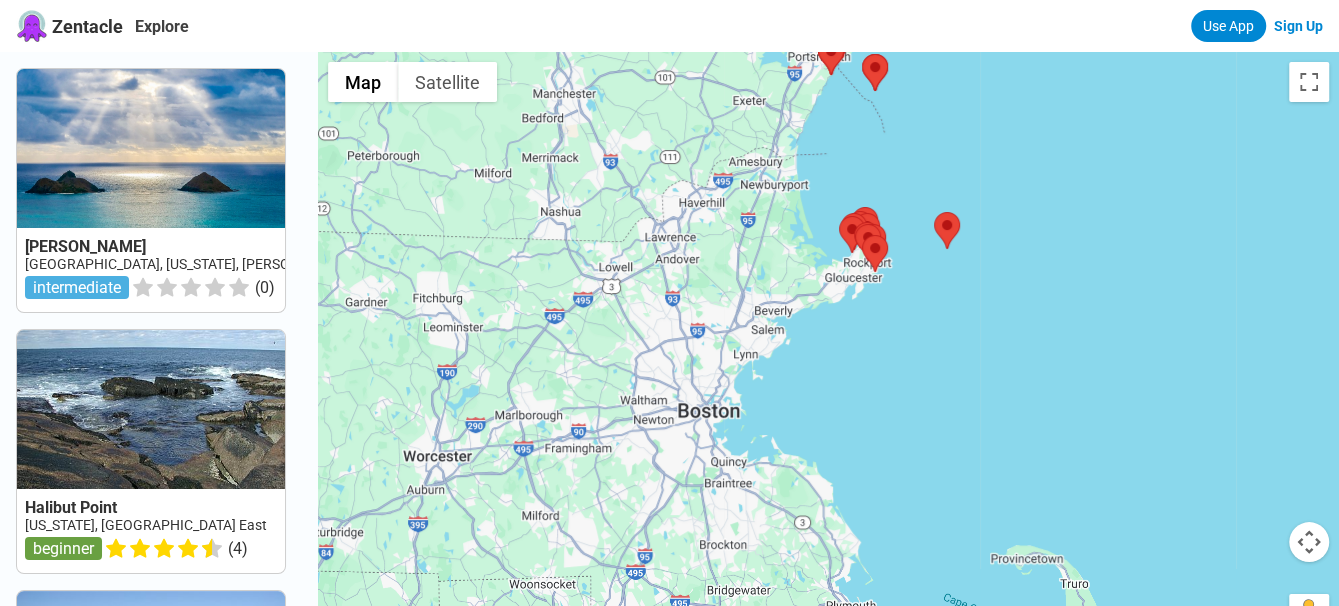 drag, startPoint x: 739, startPoint y: 508, endPoint x: 834, endPoint y: 355, distance: 180.09442 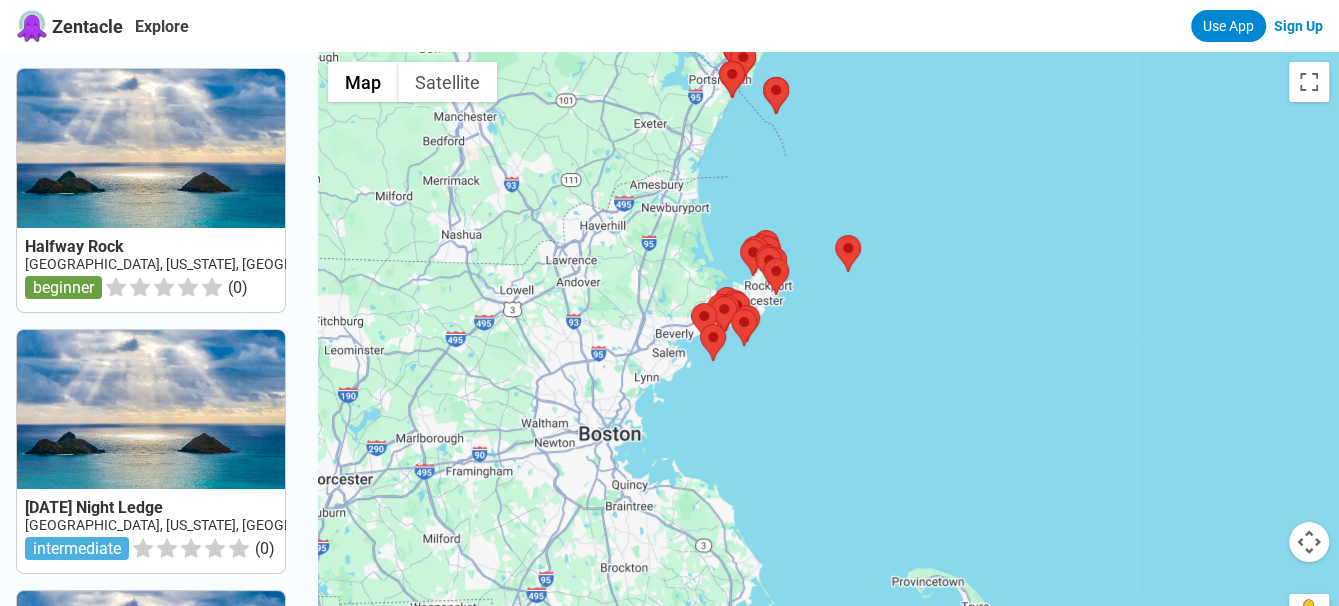 drag, startPoint x: 904, startPoint y: 496, endPoint x: 804, endPoint y: 522, distance: 103.32473 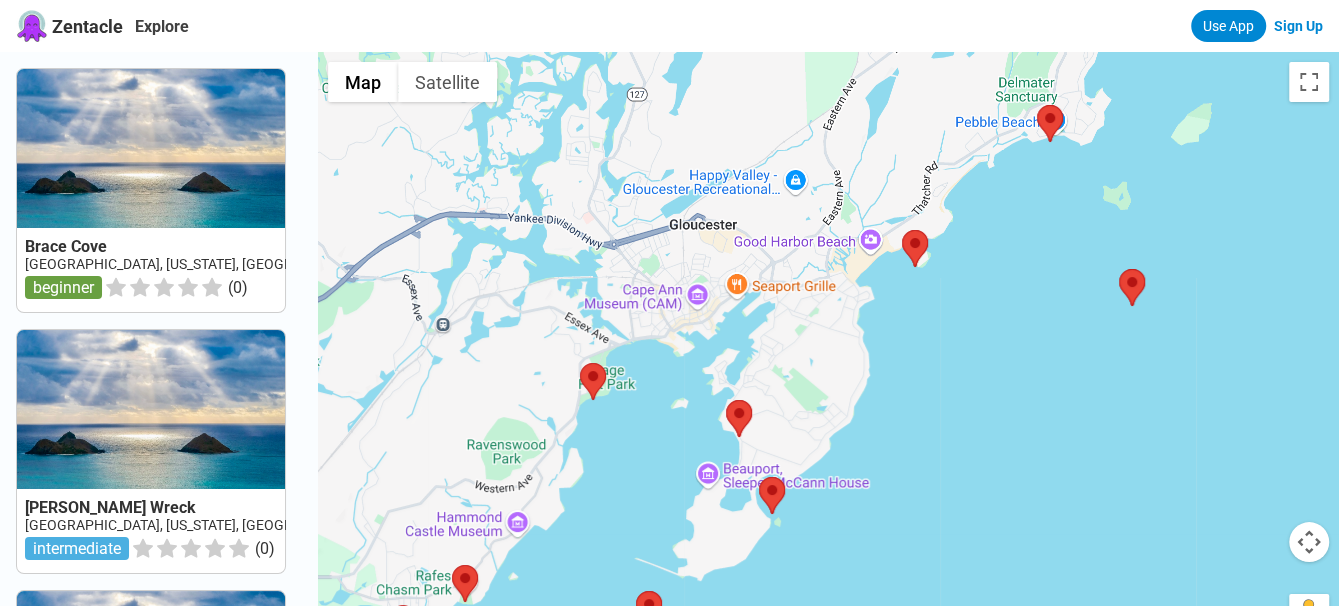 drag, startPoint x: 854, startPoint y: 162, endPoint x: 940, endPoint y: 507, distance: 355.5573 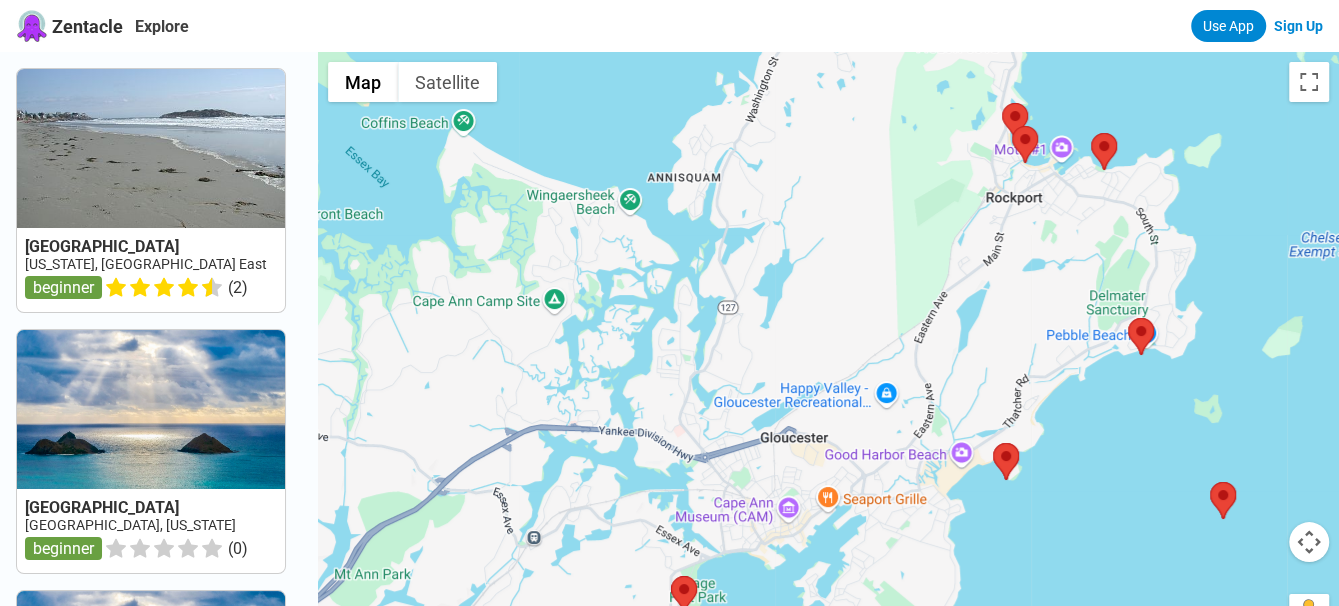 drag, startPoint x: 1002, startPoint y: 307, endPoint x: 1076, endPoint y: 554, distance: 257.84686 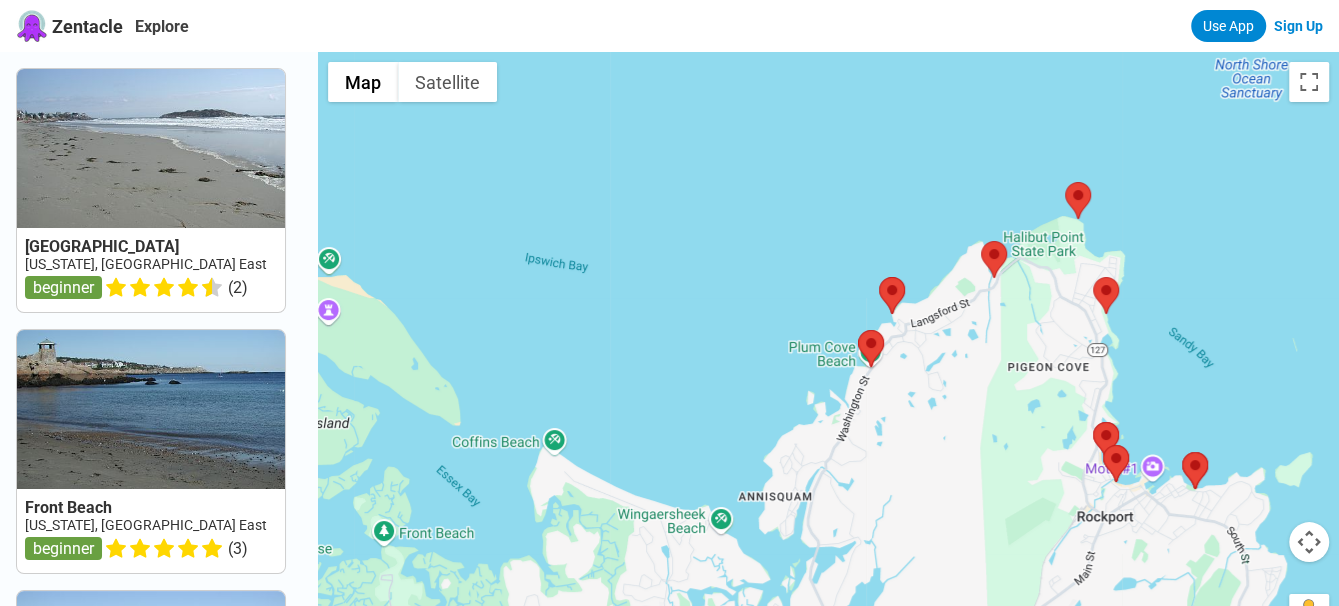 drag, startPoint x: 914, startPoint y: 158, endPoint x: 1001, endPoint y: 512, distance: 364.53394 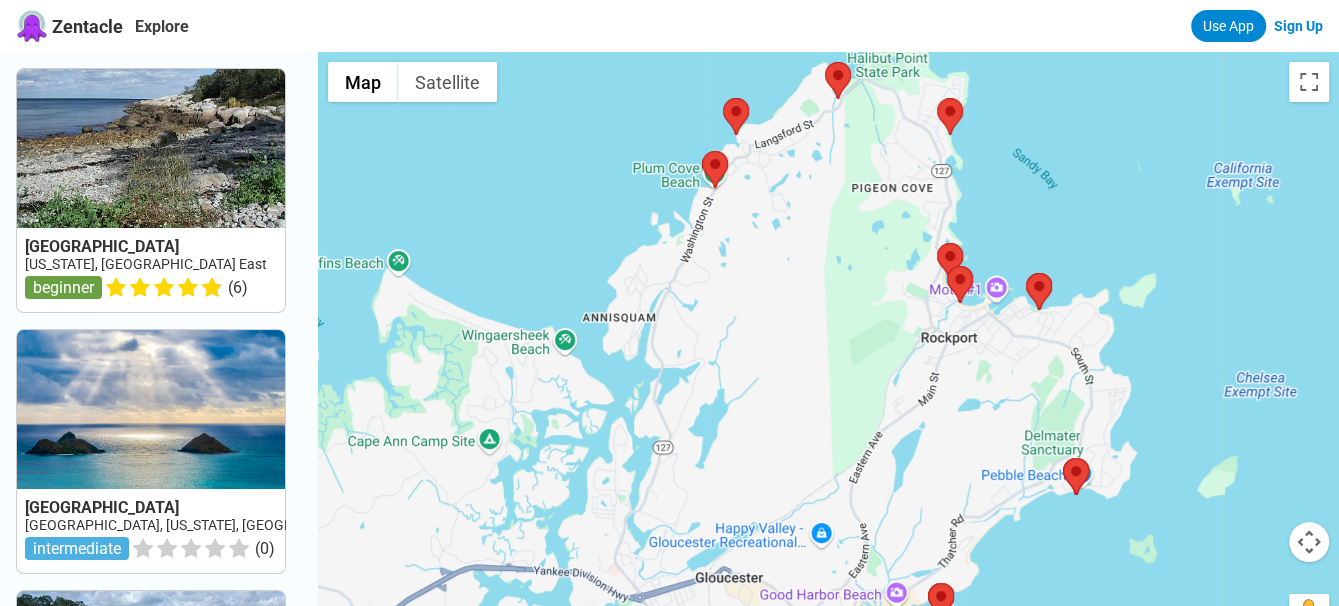 drag, startPoint x: 724, startPoint y: 342, endPoint x: 565, endPoint y: 152, distance: 247.75189 